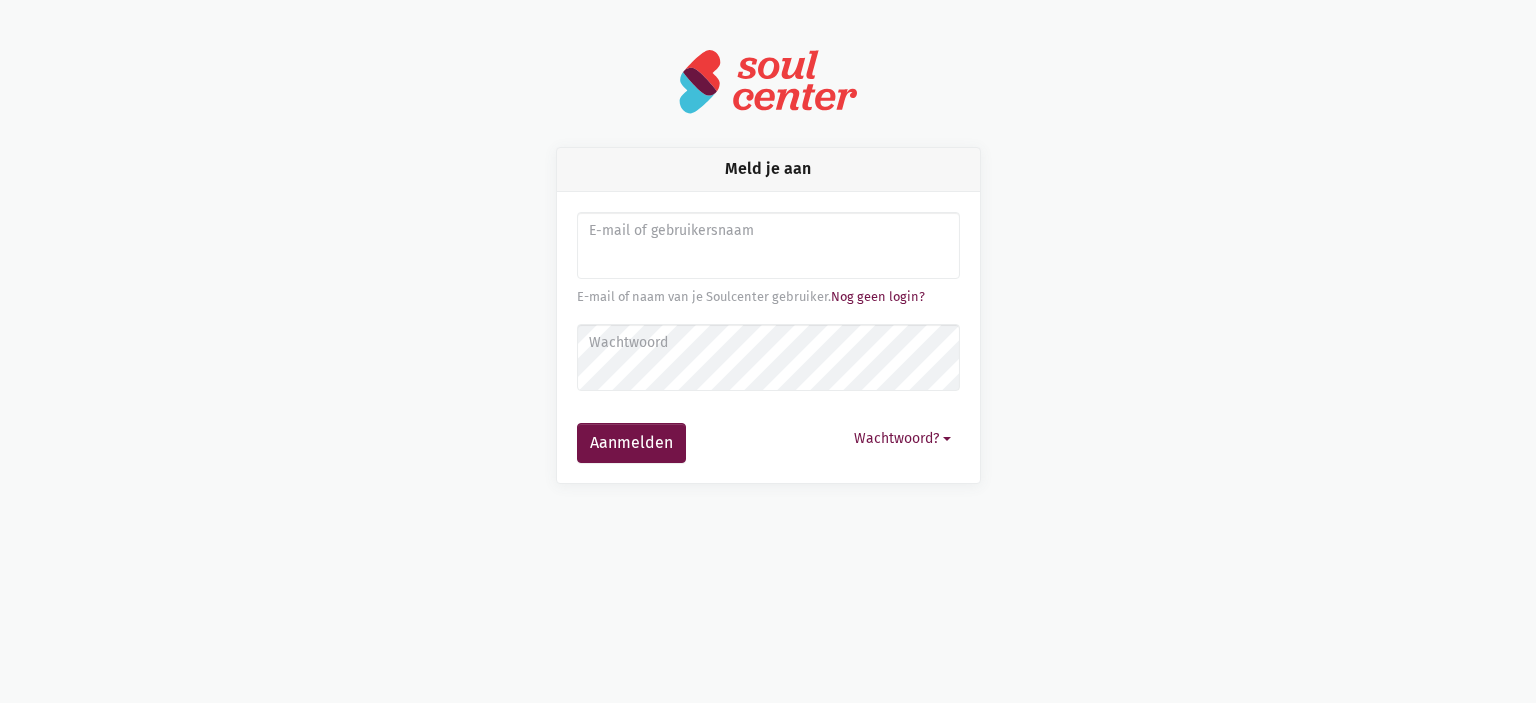 scroll, scrollTop: 0, scrollLeft: 0, axis: both 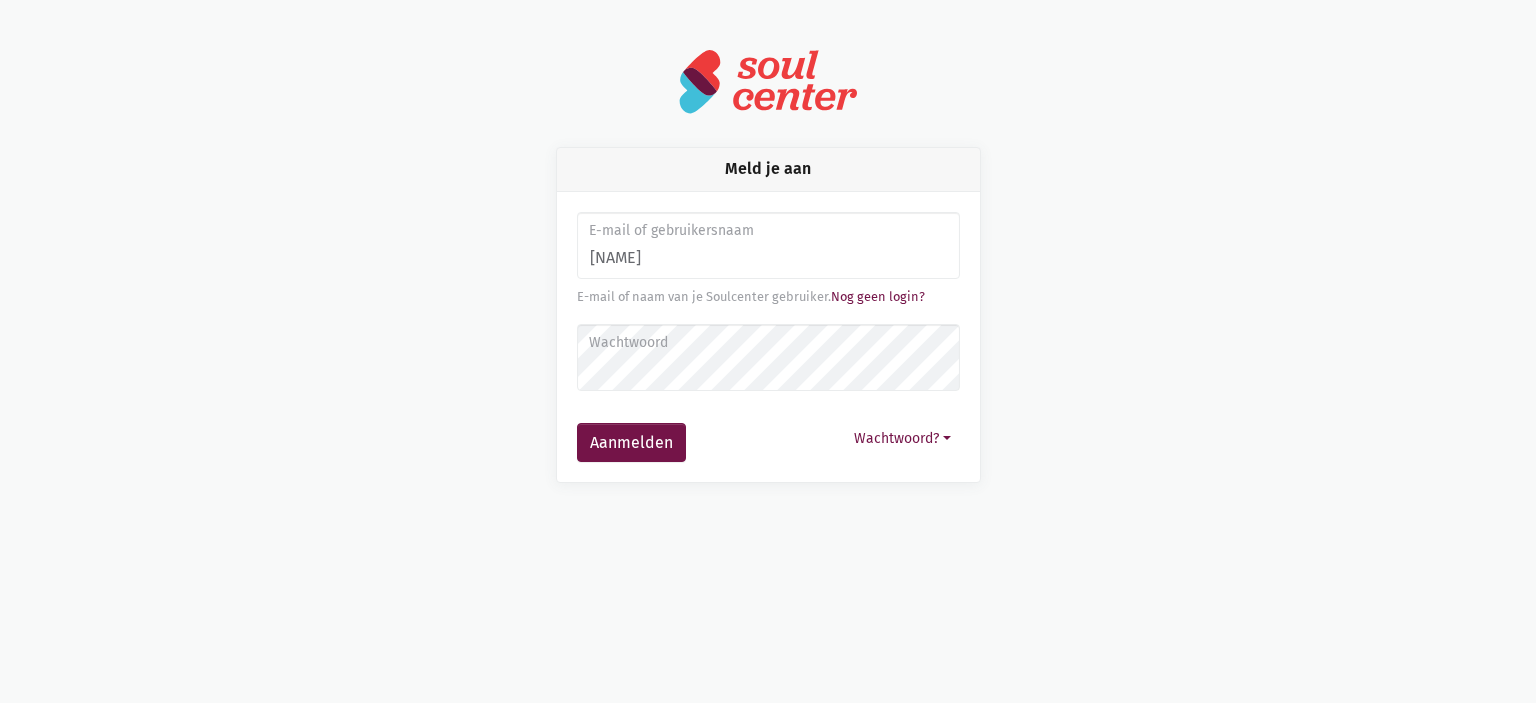 type on "[FIRST].[LAST]@[DOMAIN].[TLD]" 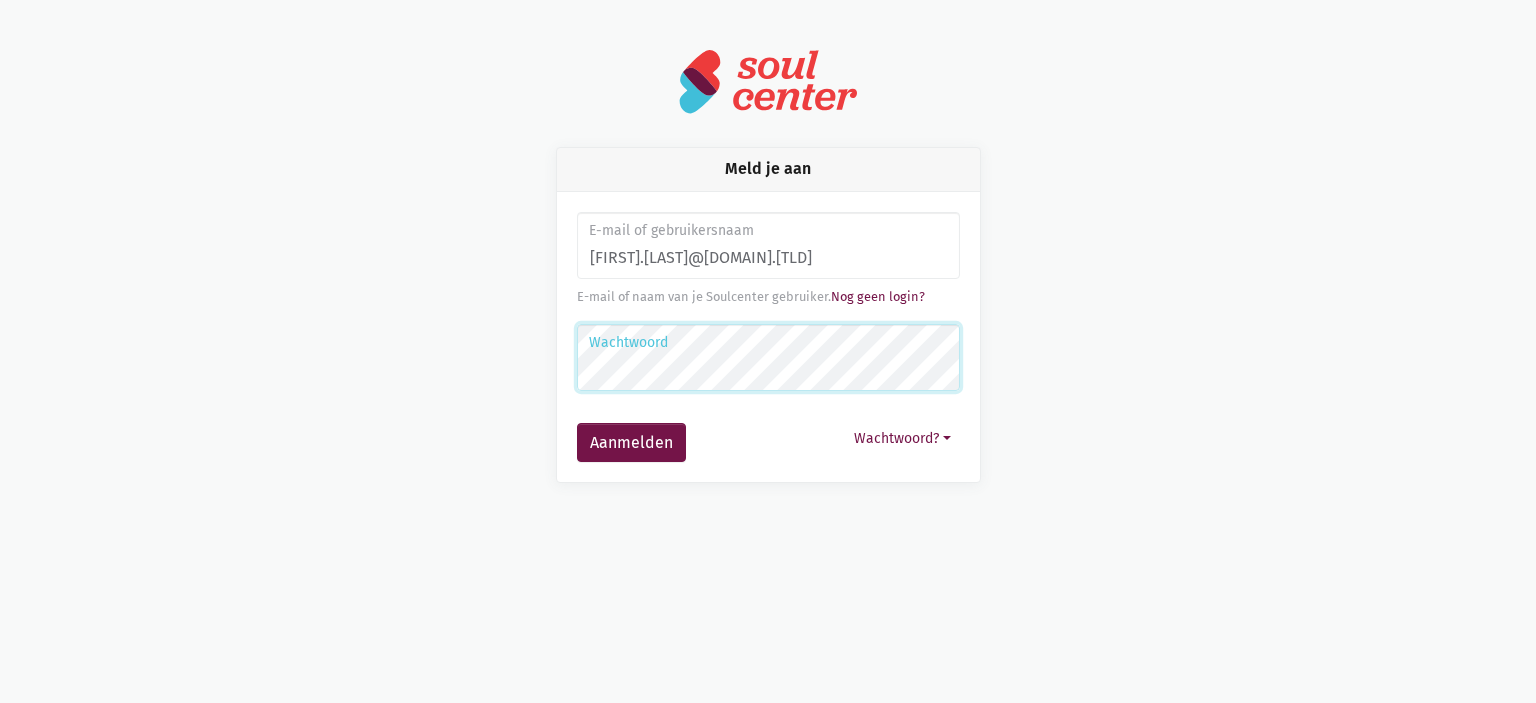 click on "Aanmelden" at bounding box center (631, 443) 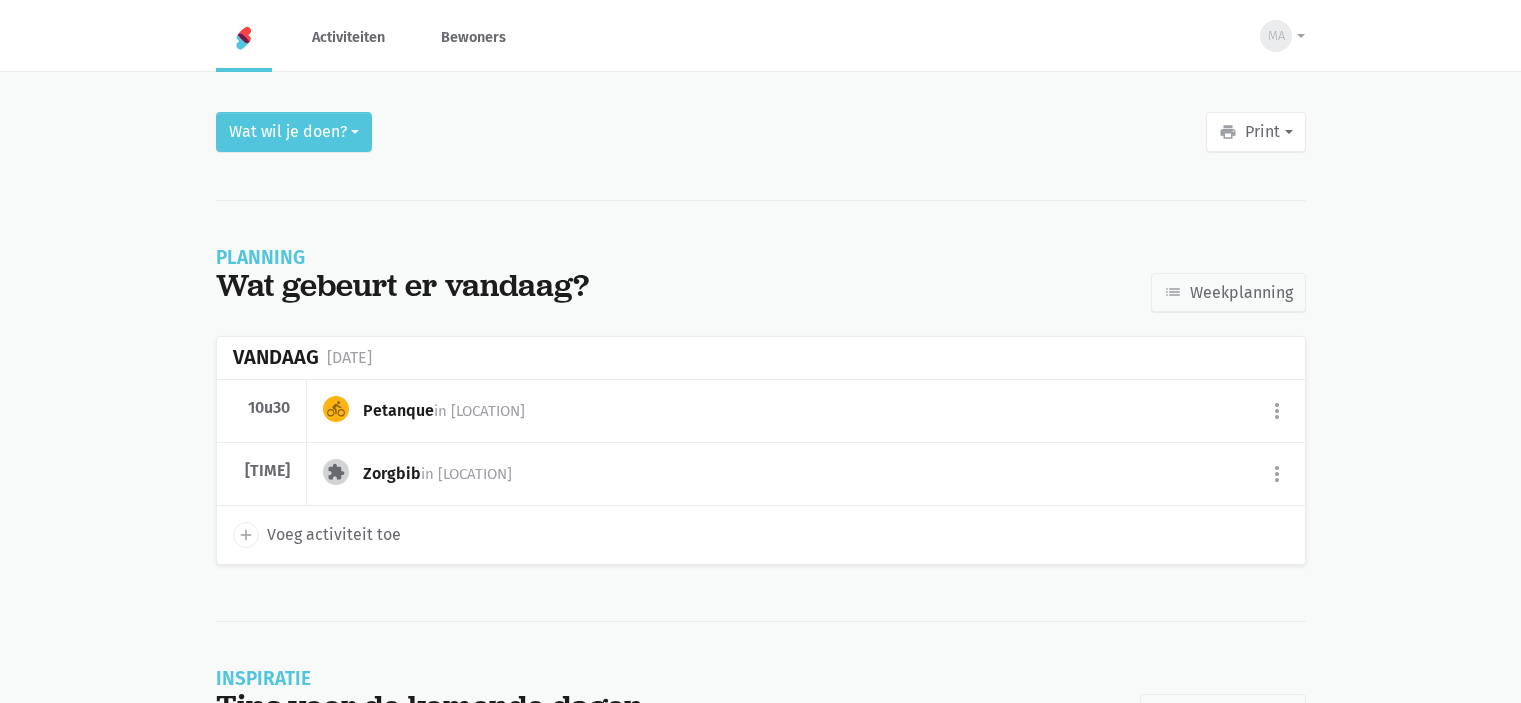 scroll, scrollTop: 0, scrollLeft: 0, axis: both 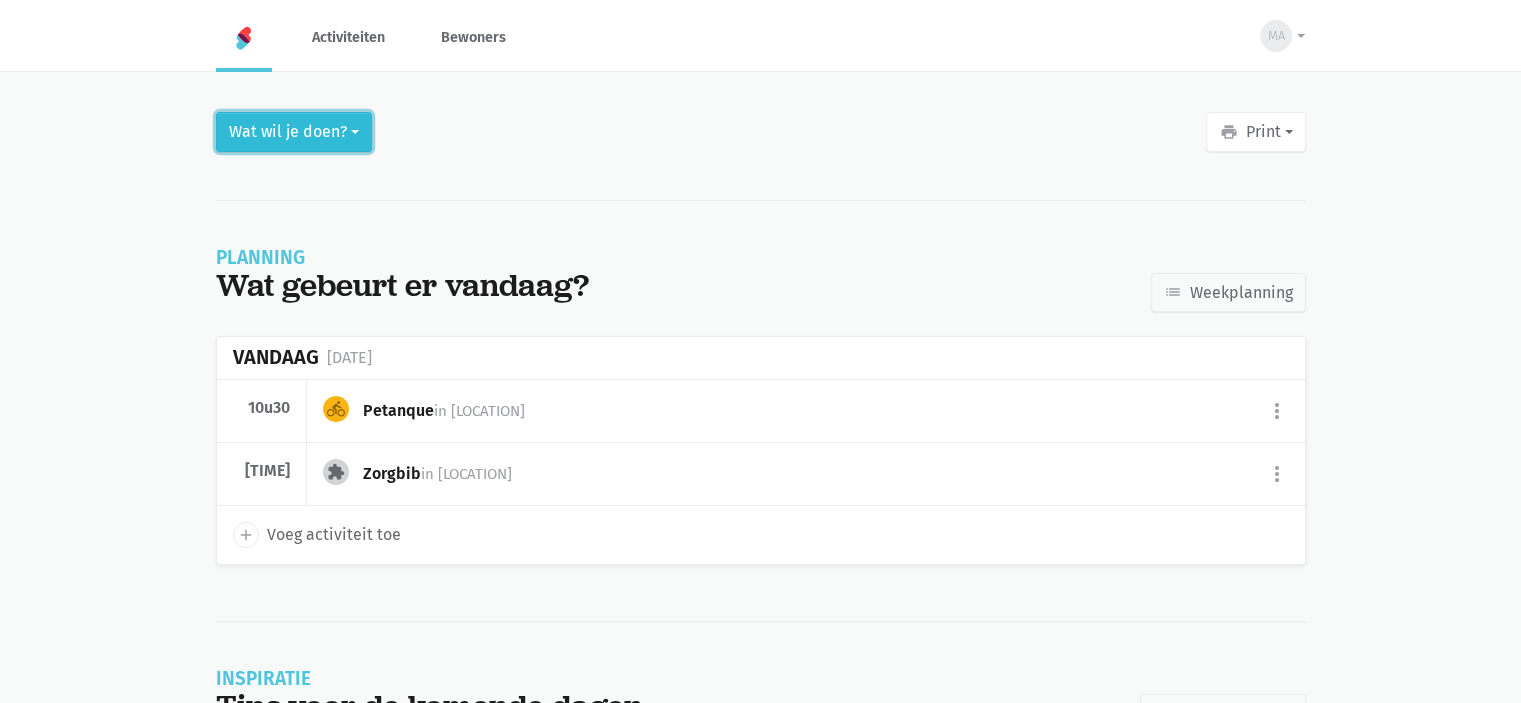 click on "Wat wil je doen?" at bounding box center (294, 132) 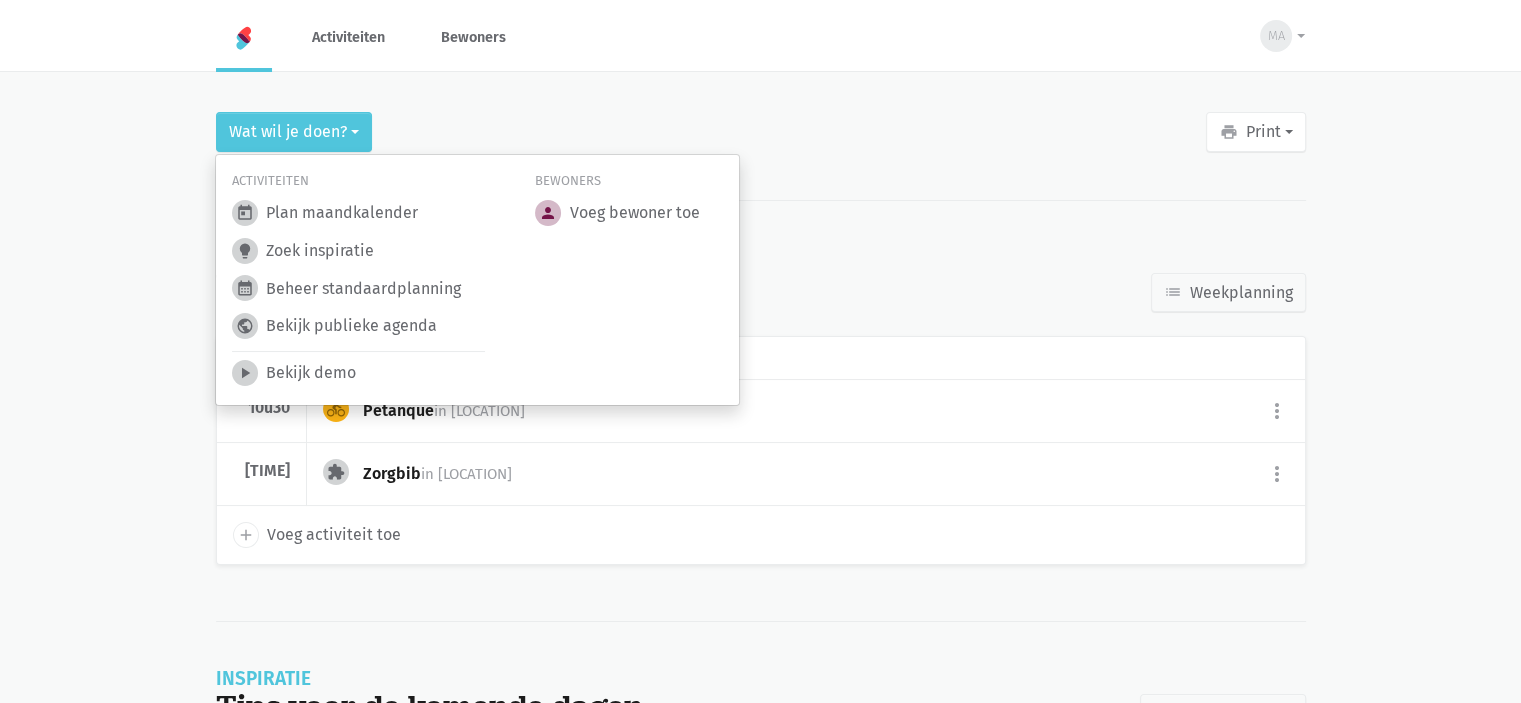 click on "MA
Monique Adamczijk
WZC melgeshof
assignment_ind
Mijn profiel
exit_to_app
Afmelden
book" at bounding box center (760, 386) 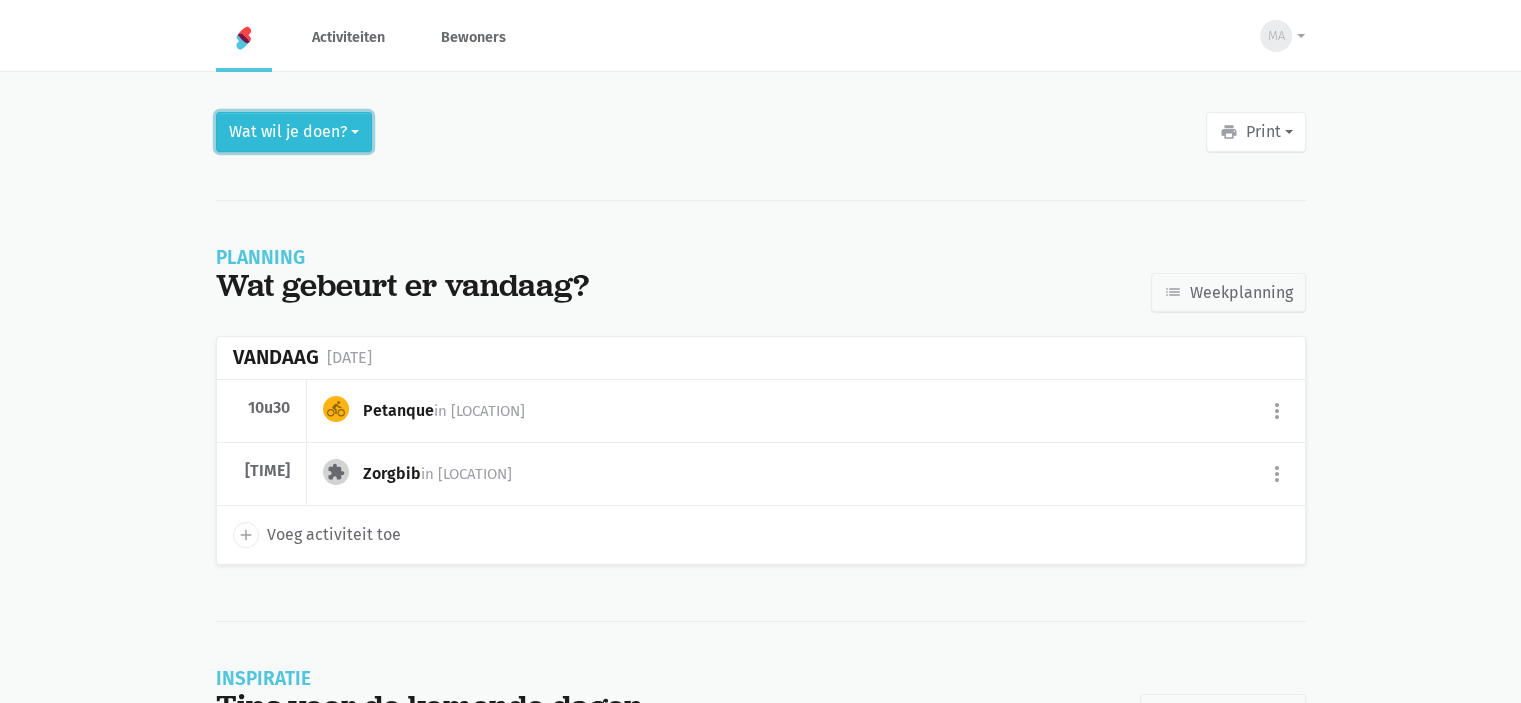 click on "Wat wil je doen?" at bounding box center (294, 132) 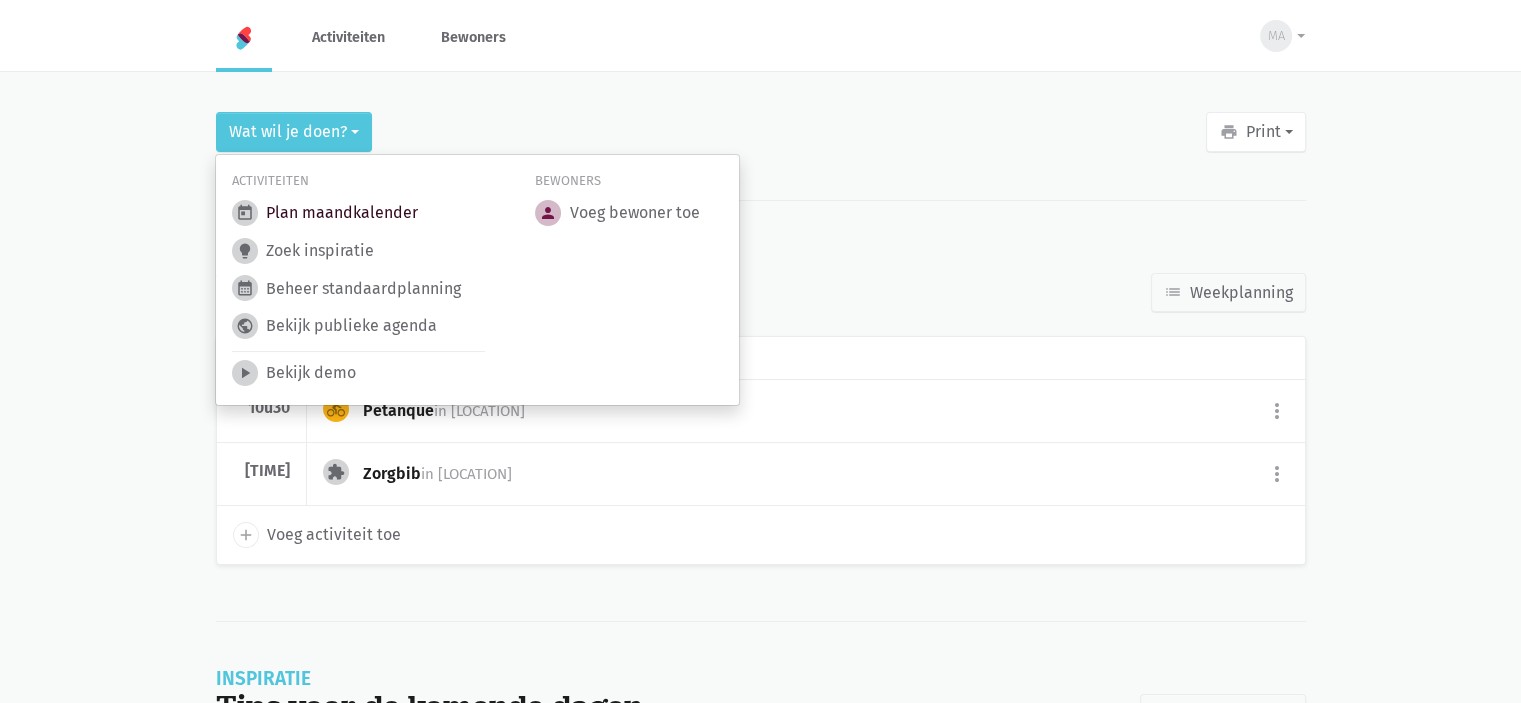 click on "today
Plan maandkalender" at bounding box center [325, 213] 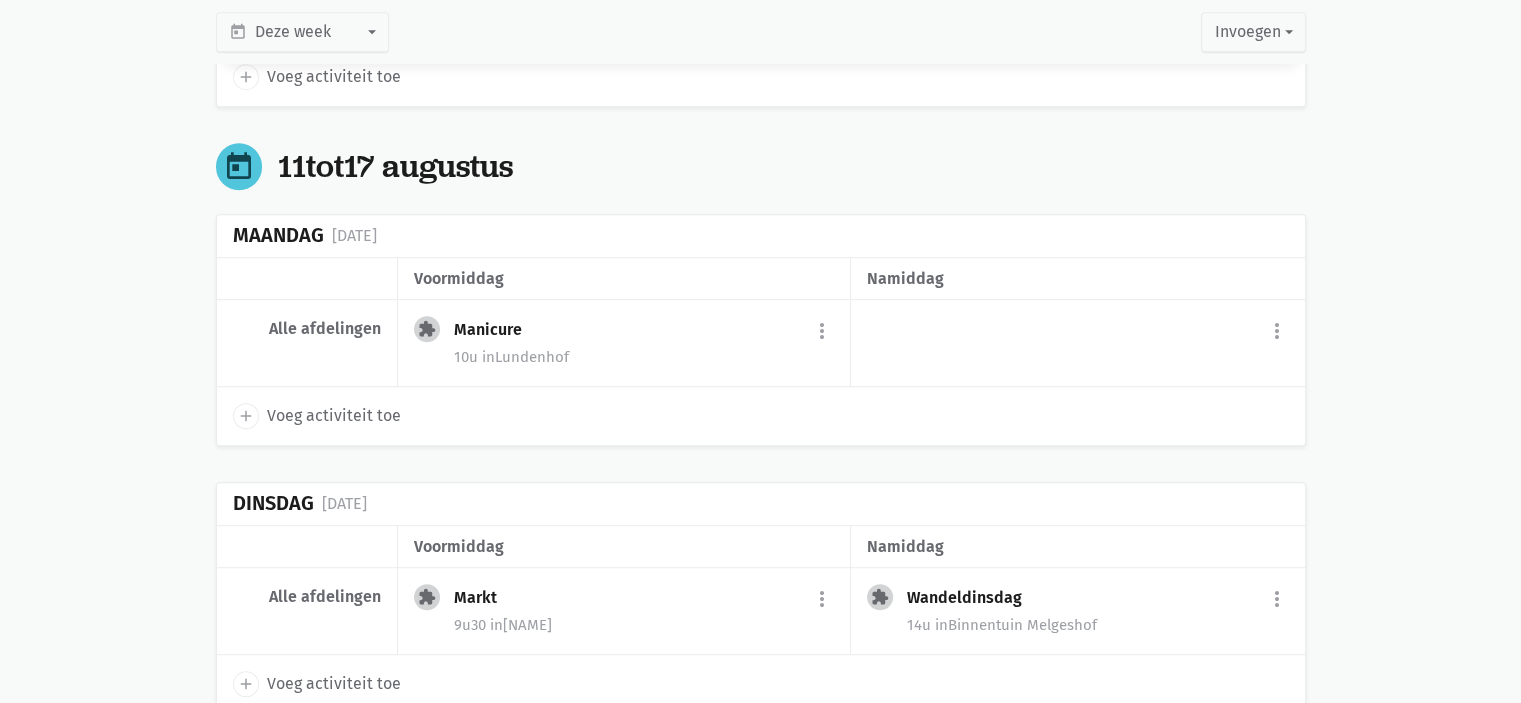 scroll, scrollTop: 1300, scrollLeft: 0, axis: vertical 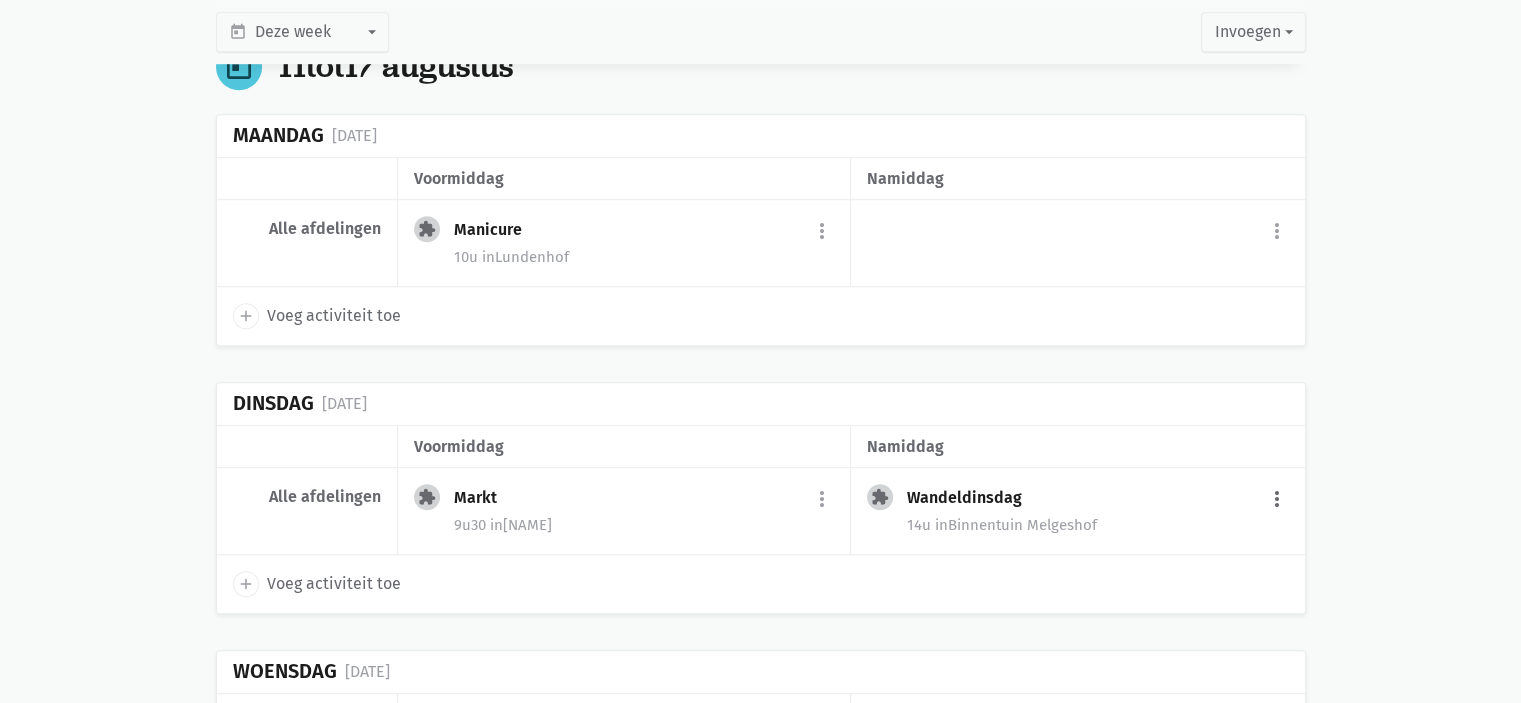 click on "more_vert" at bounding box center (1277, 499) 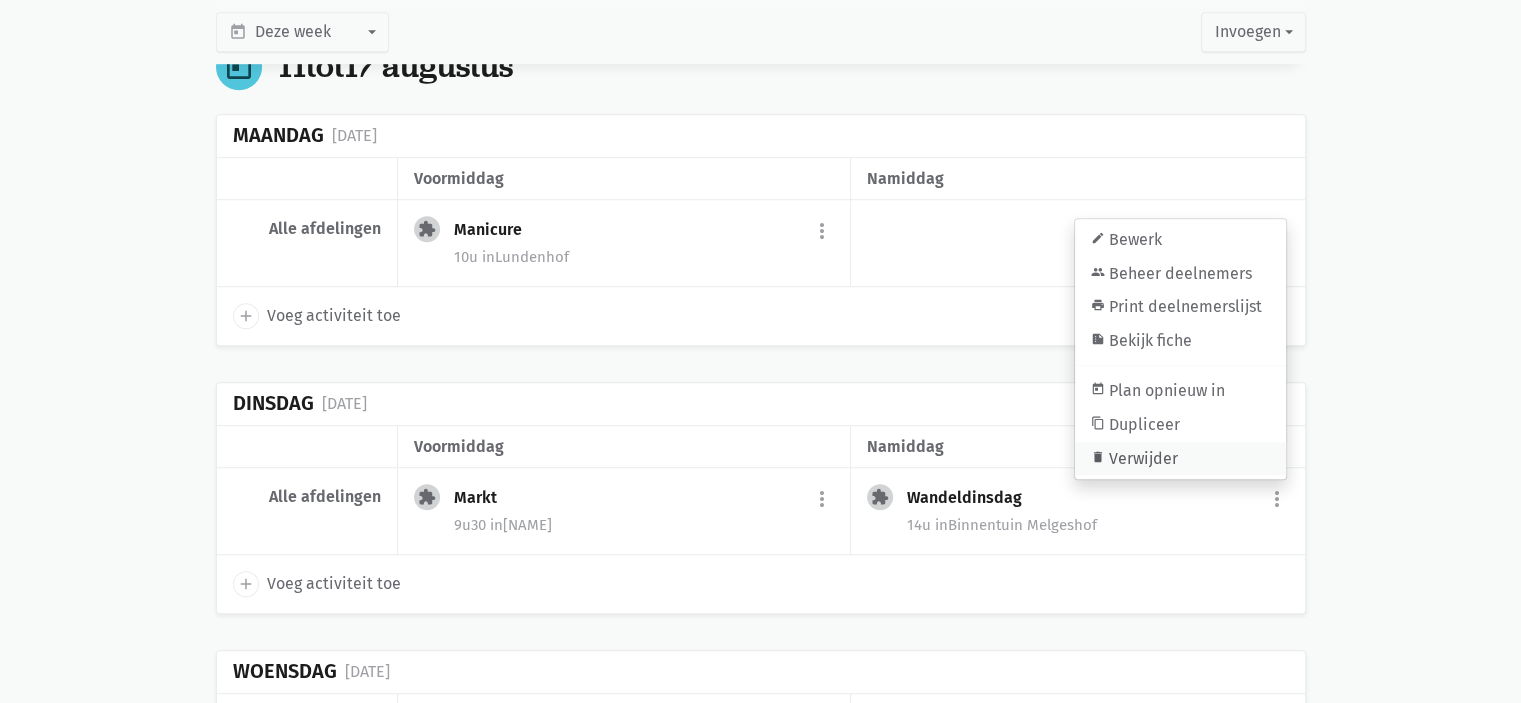 click on "delete
Verwijder" at bounding box center [1180, 459] 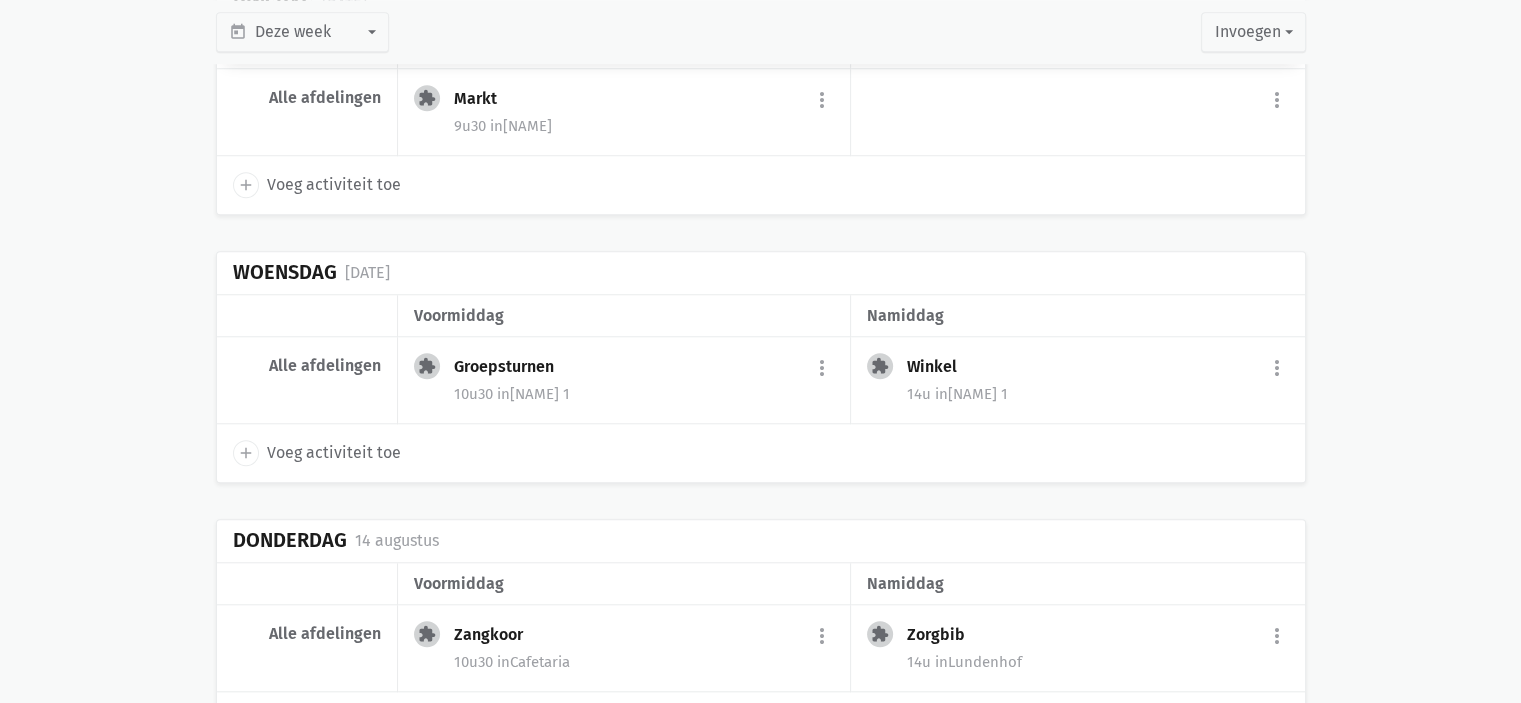 scroll, scrollTop: 1700, scrollLeft: 0, axis: vertical 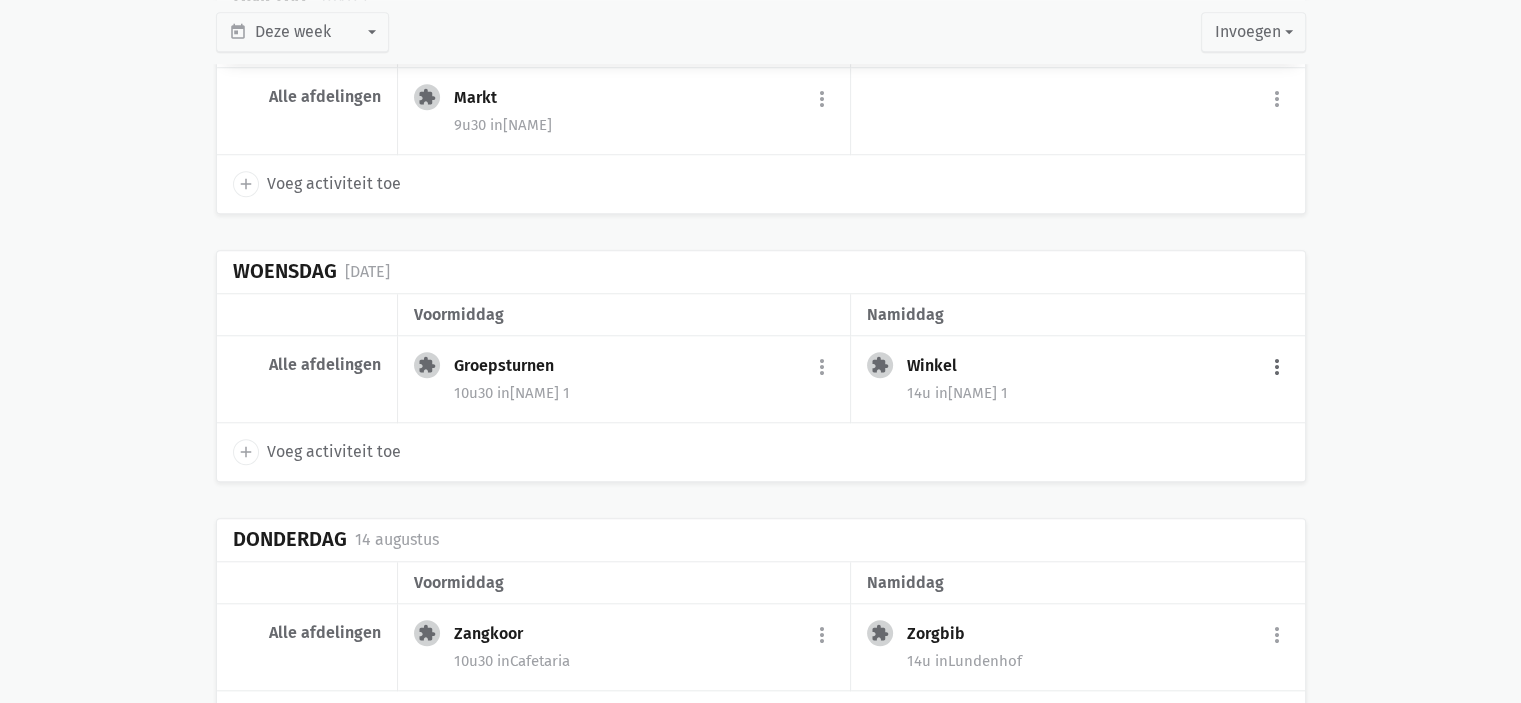 click on "more_vert" at bounding box center [1277, 367] 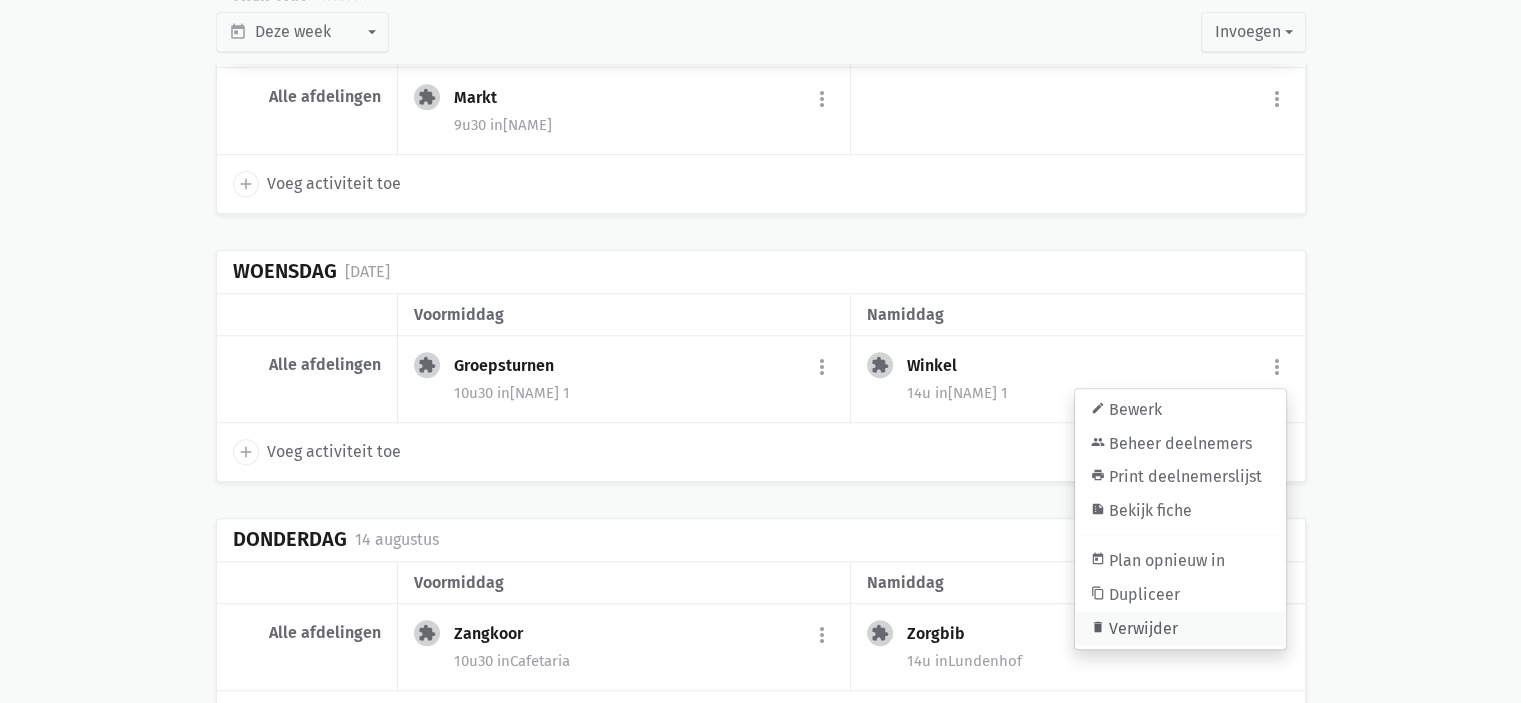 click on "delete
Verwijder" at bounding box center (1180, 629) 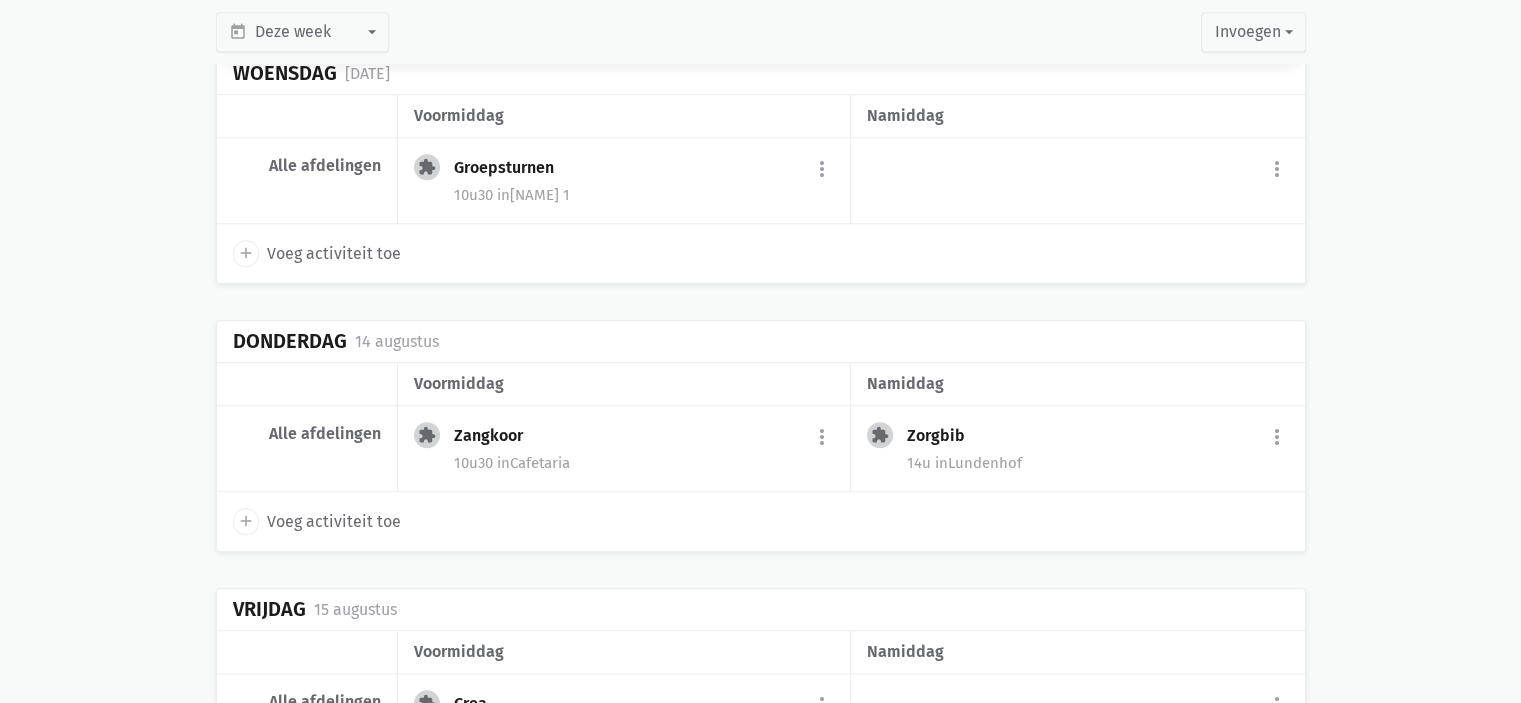 scroll, scrollTop: 1945, scrollLeft: 0, axis: vertical 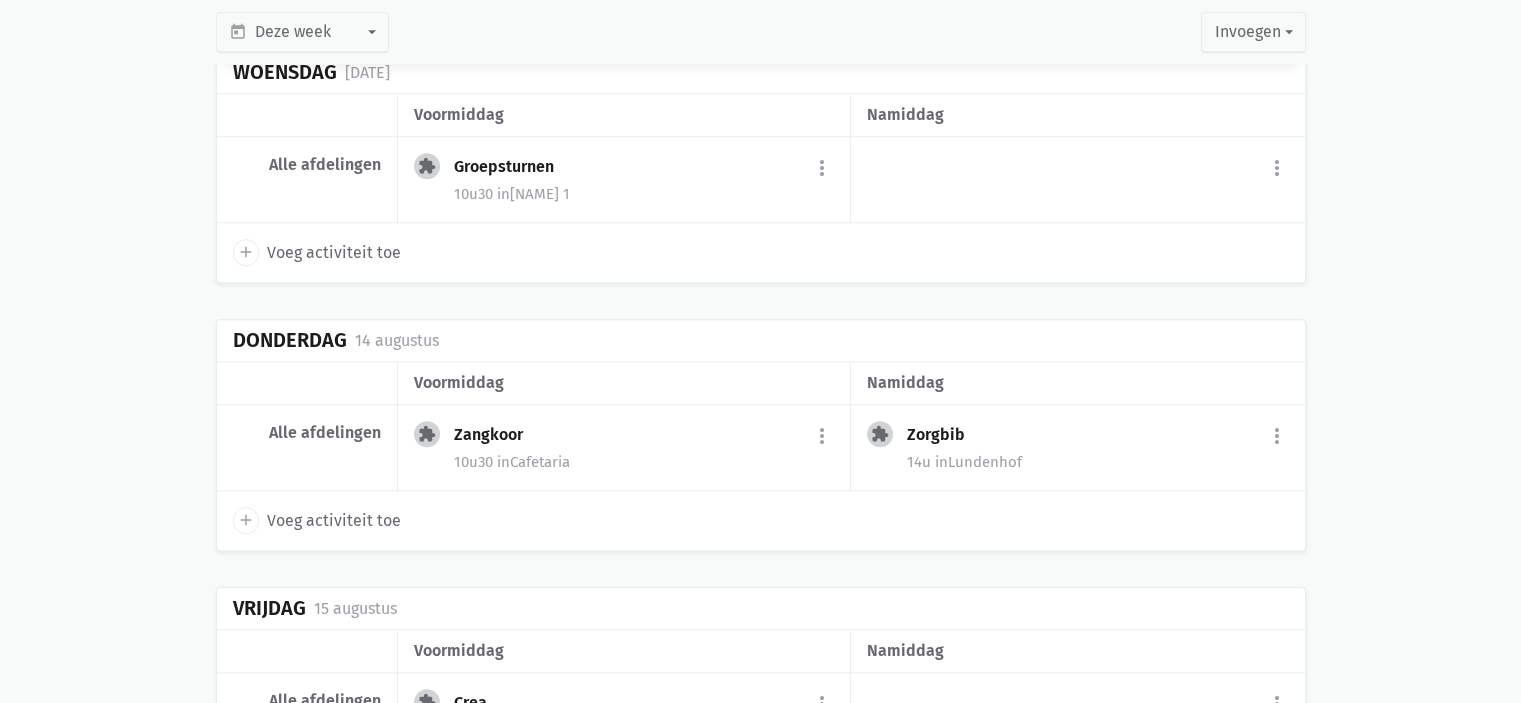 click on "in Cafetaria" at bounding box center (533, 462) 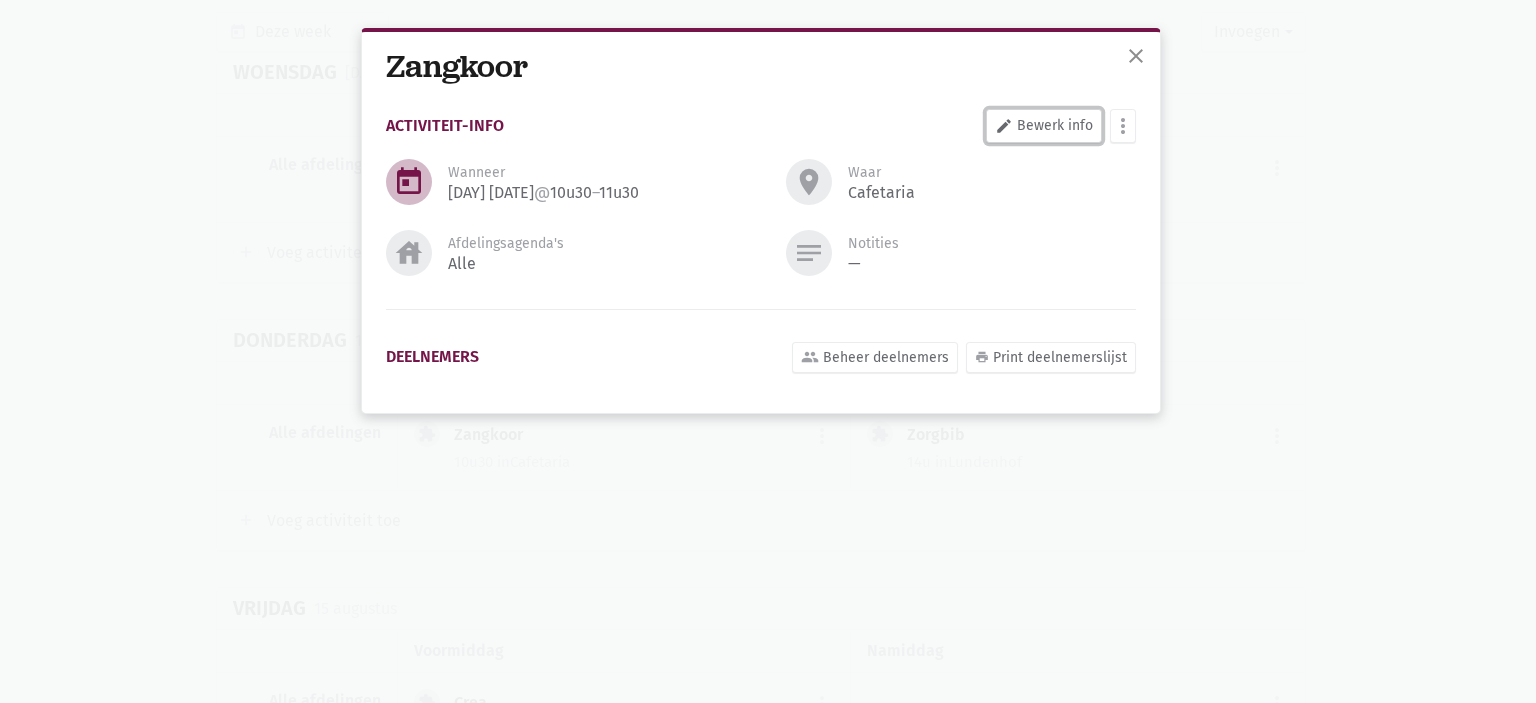 click on "edit
Bewerk info" at bounding box center [1044, 126] 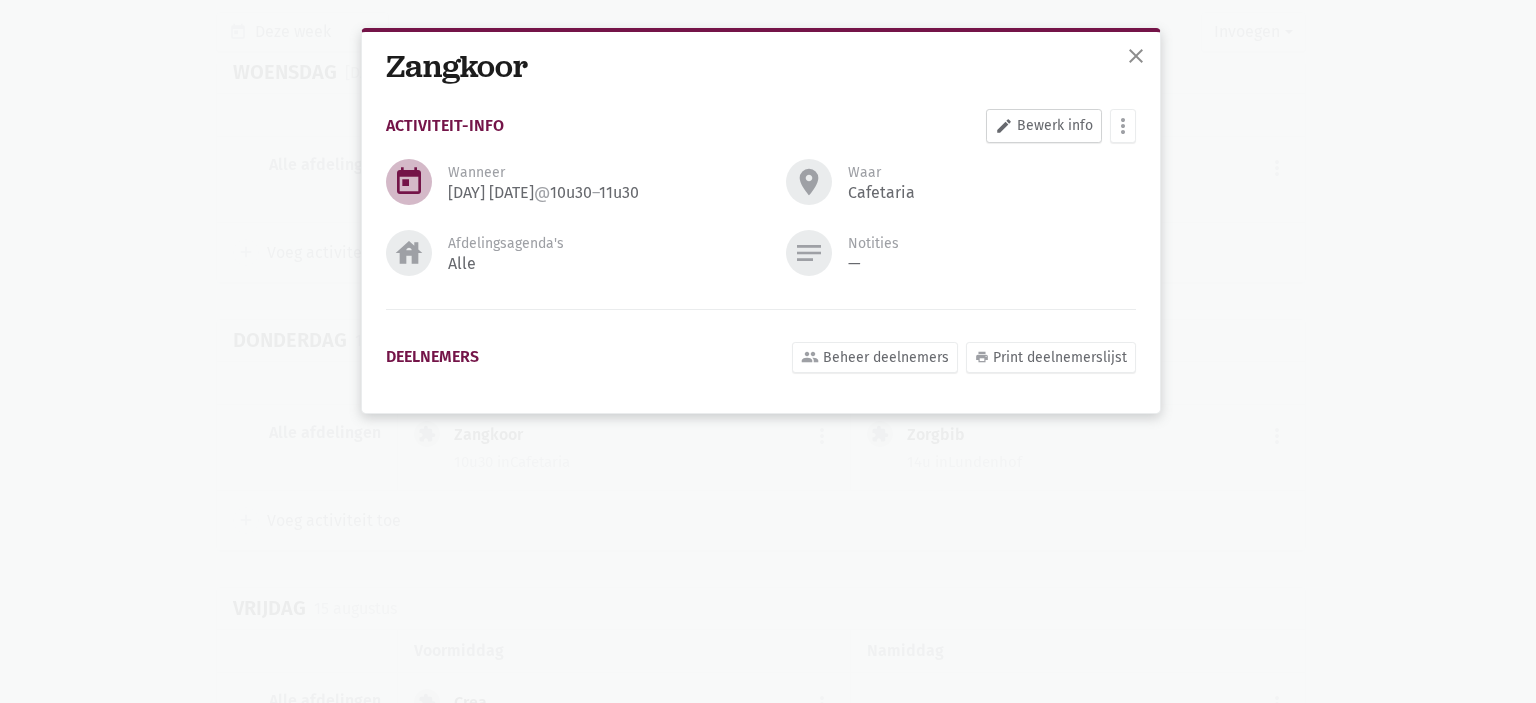 select on "10:30" 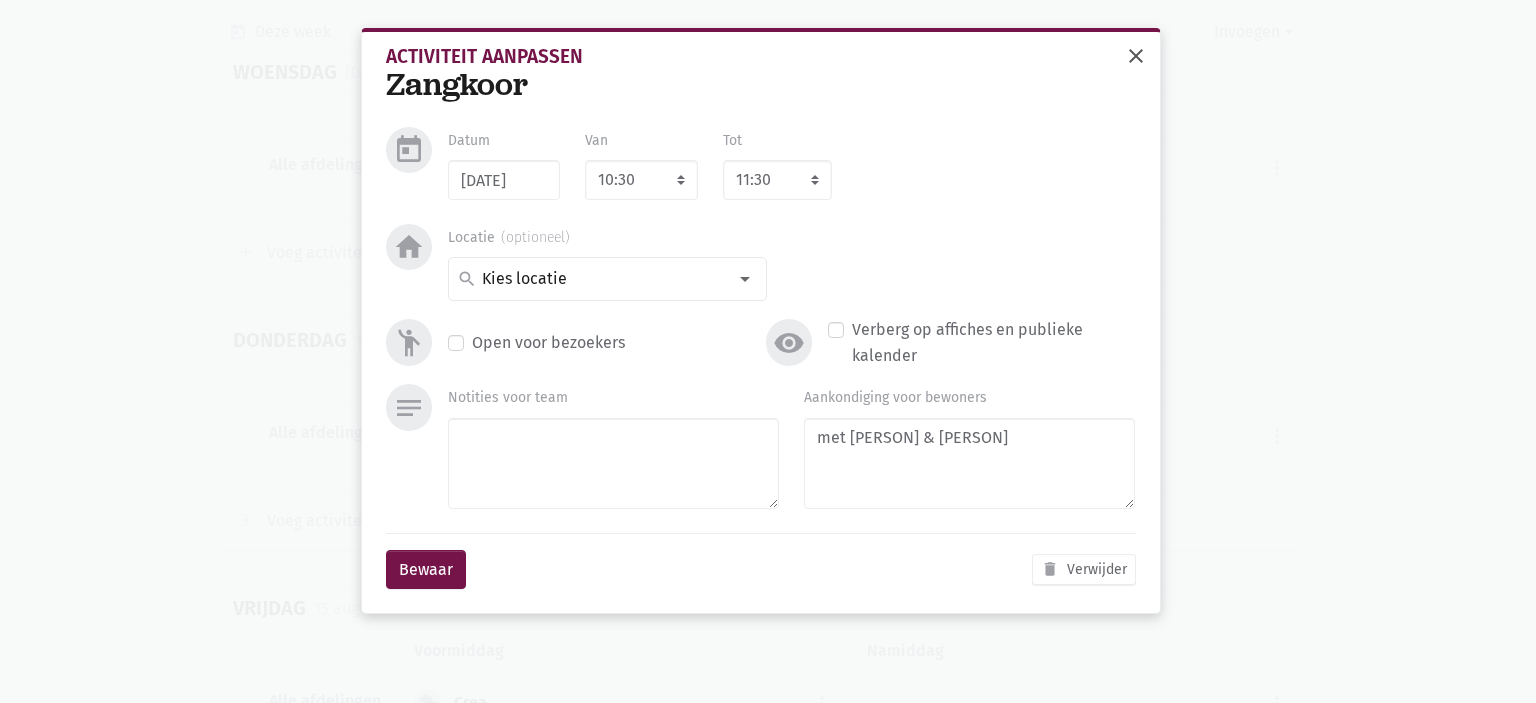 click on "close" at bounding box center [1136, 56] 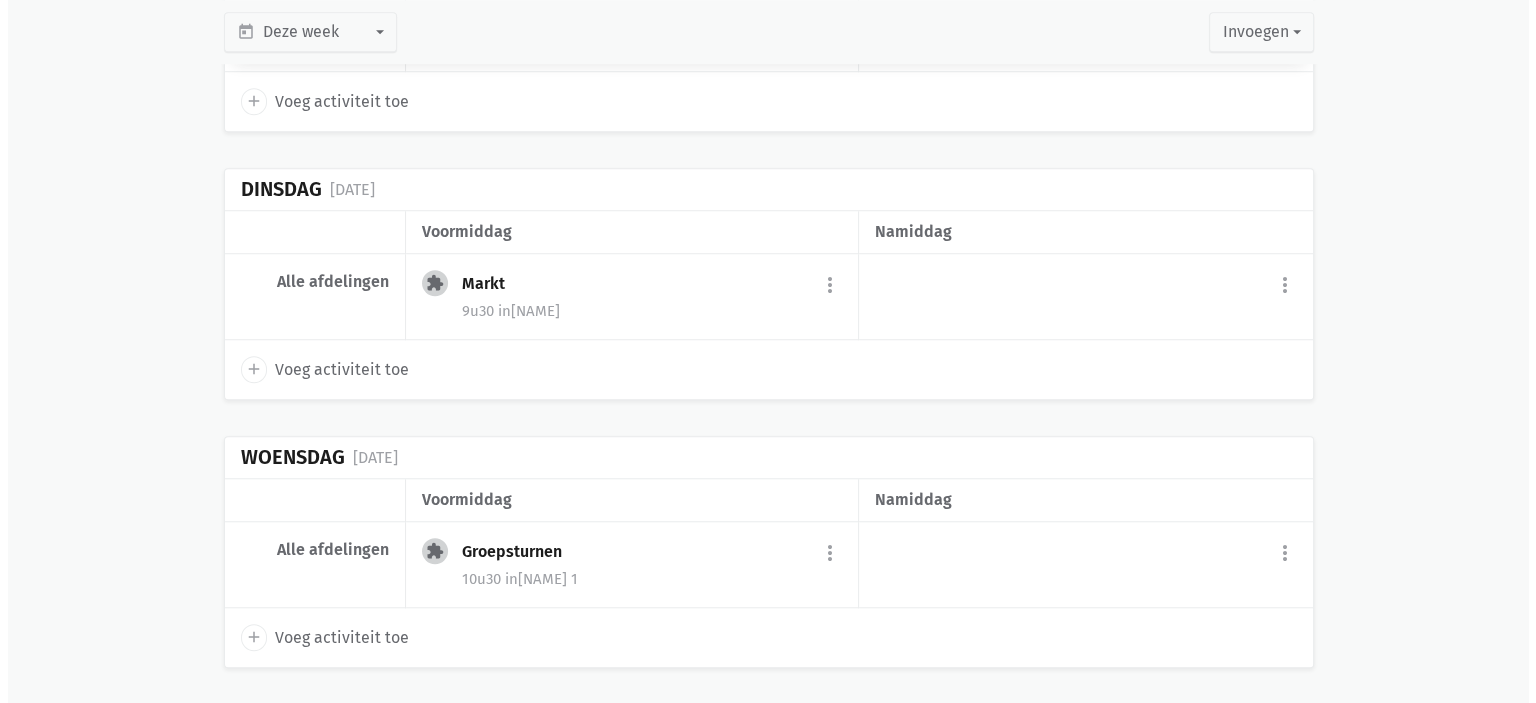 scroll, scrollTop: 1545, scrollLeft: 0, axis: vertical 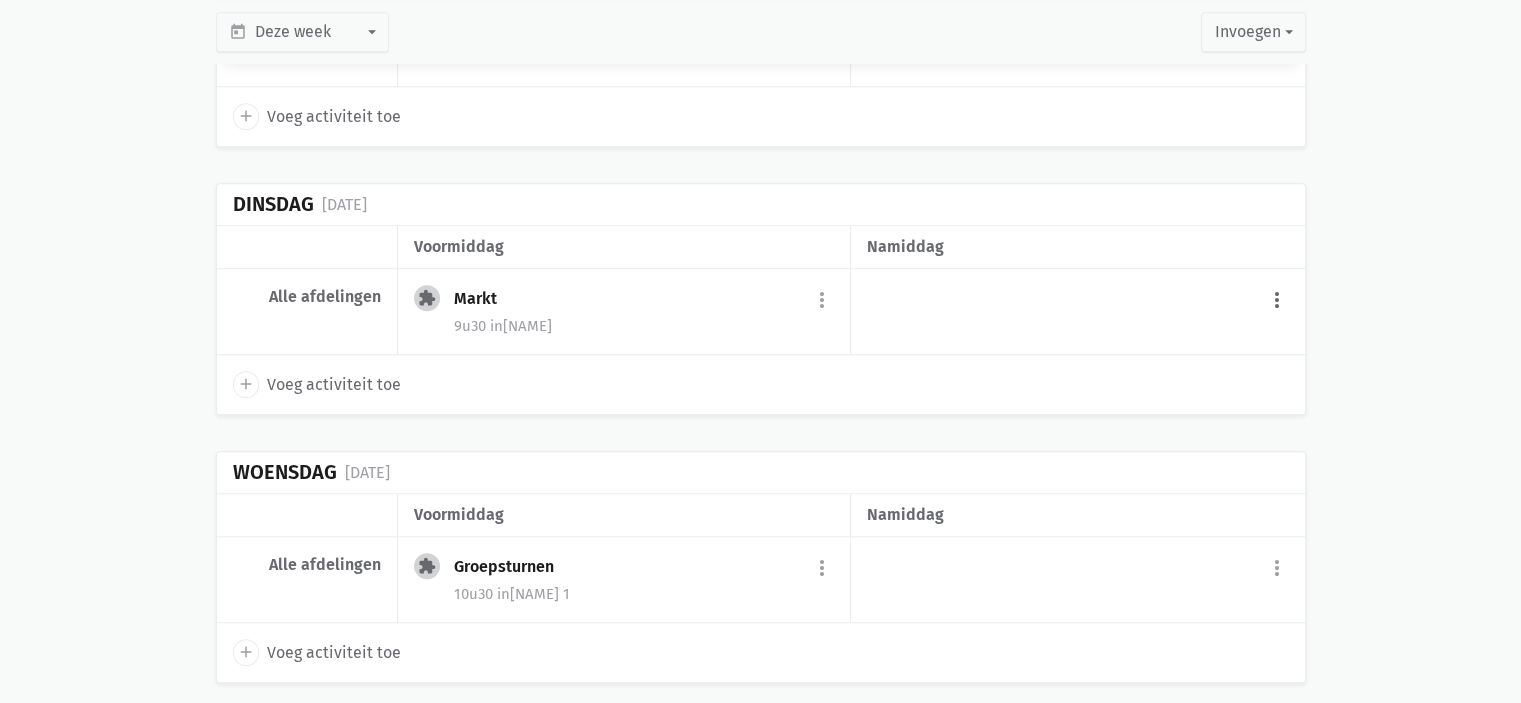click on "more_vert" at bounding box center [1277, 300] 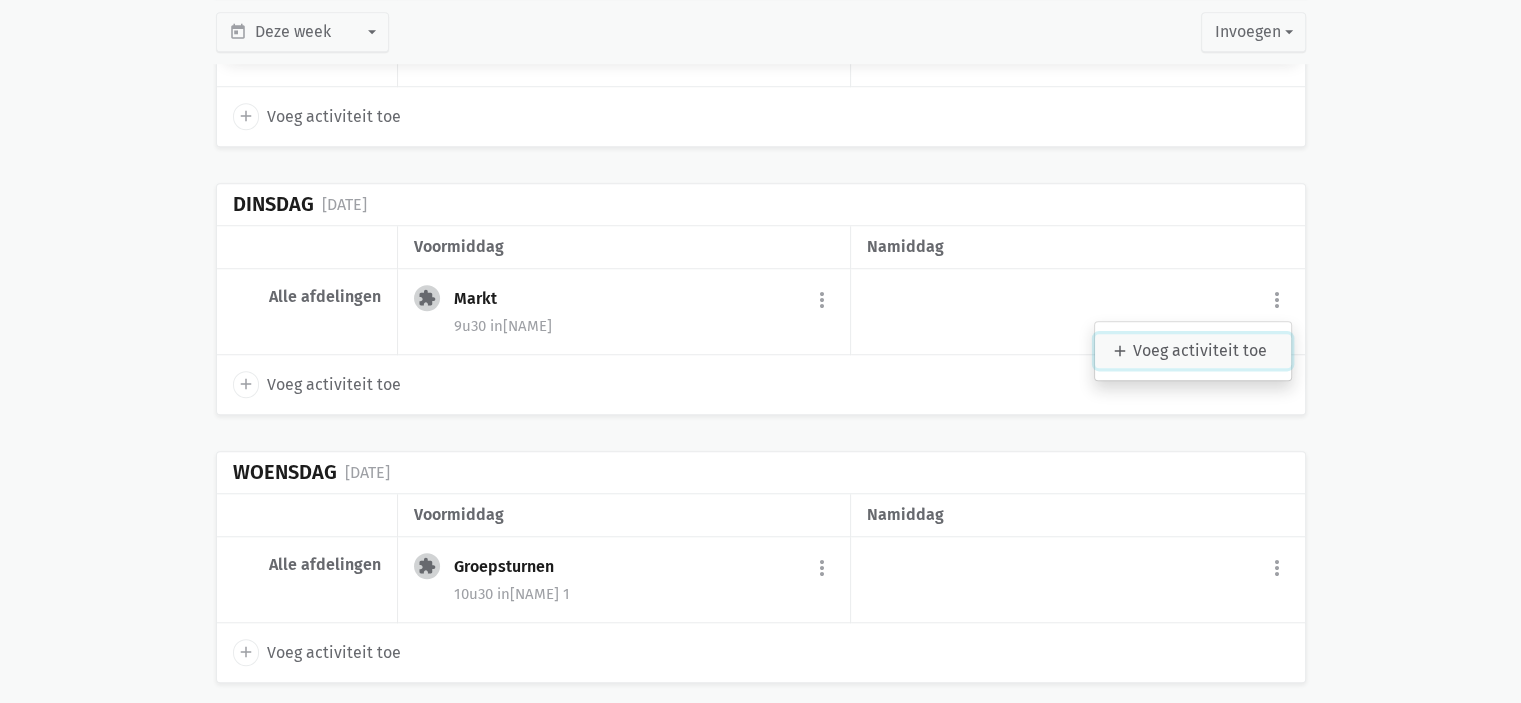 click on "add
Voeg activiteit toe" at bounding box center (1193, 351) 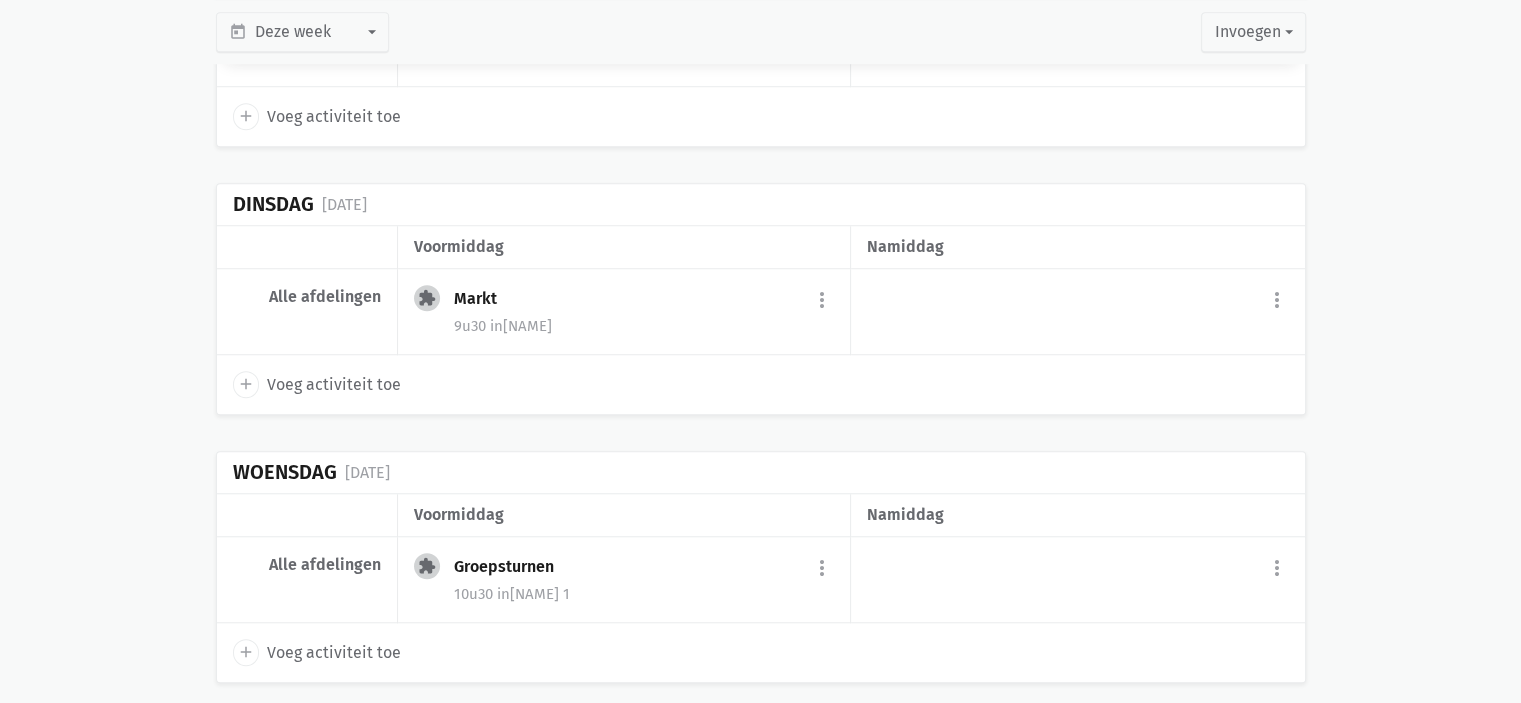 type on "[DATE]" 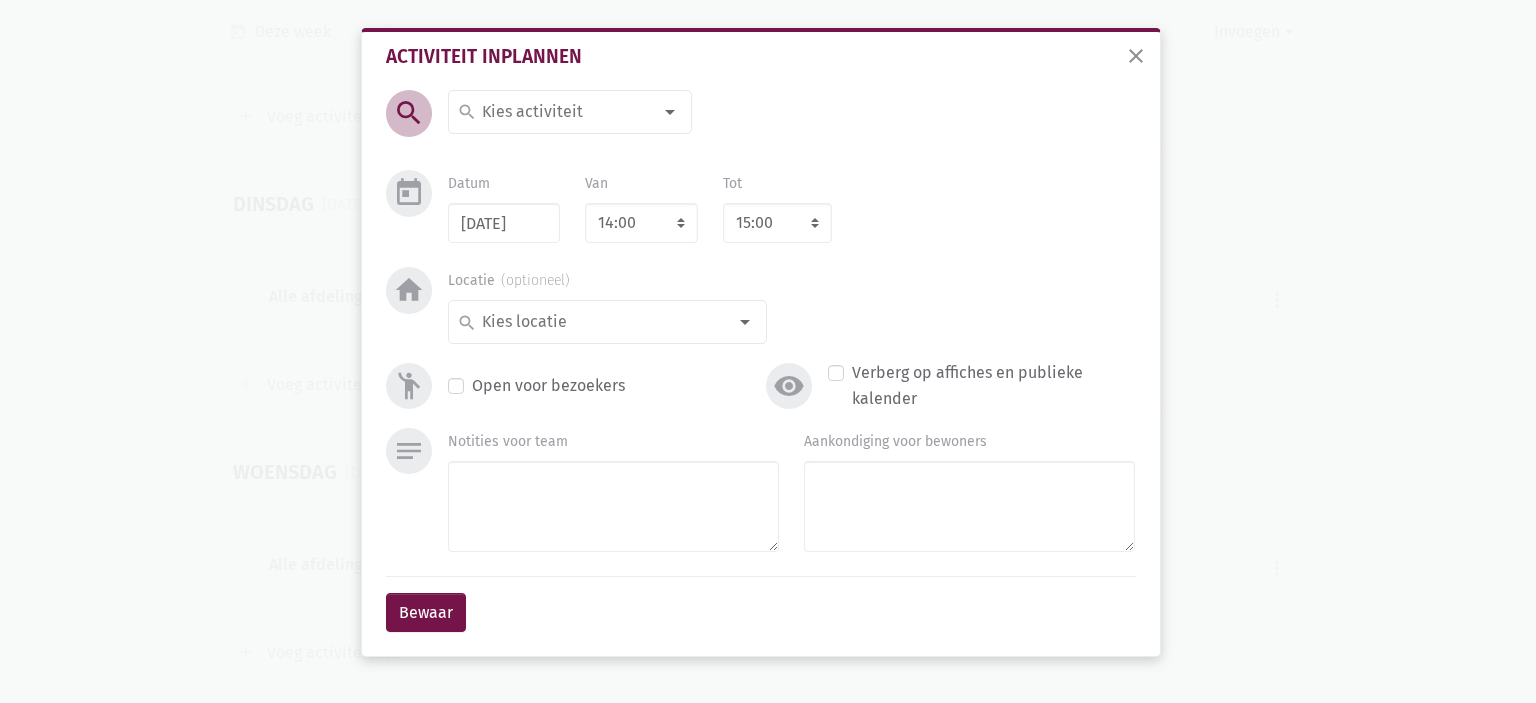 click at bounding box center (565, 112) 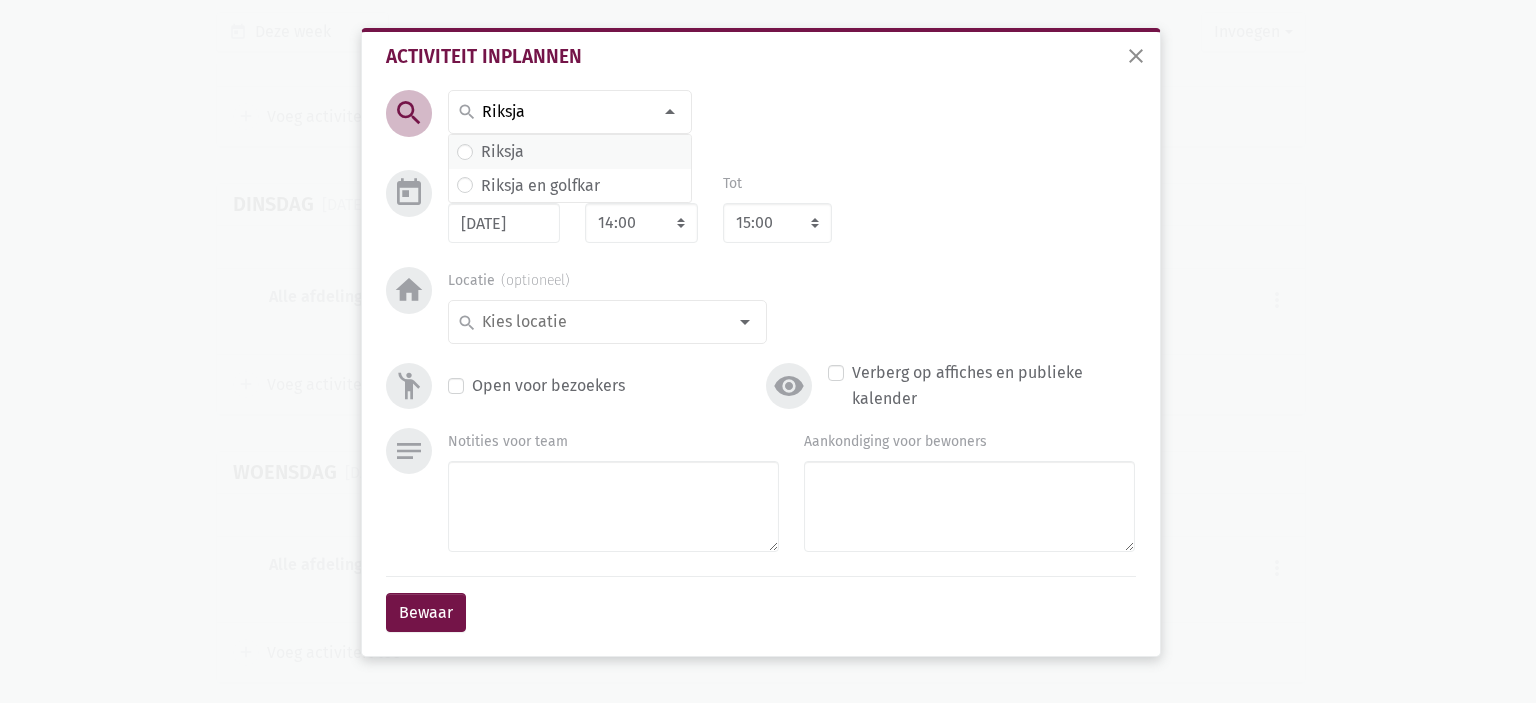 type on "Riksja" 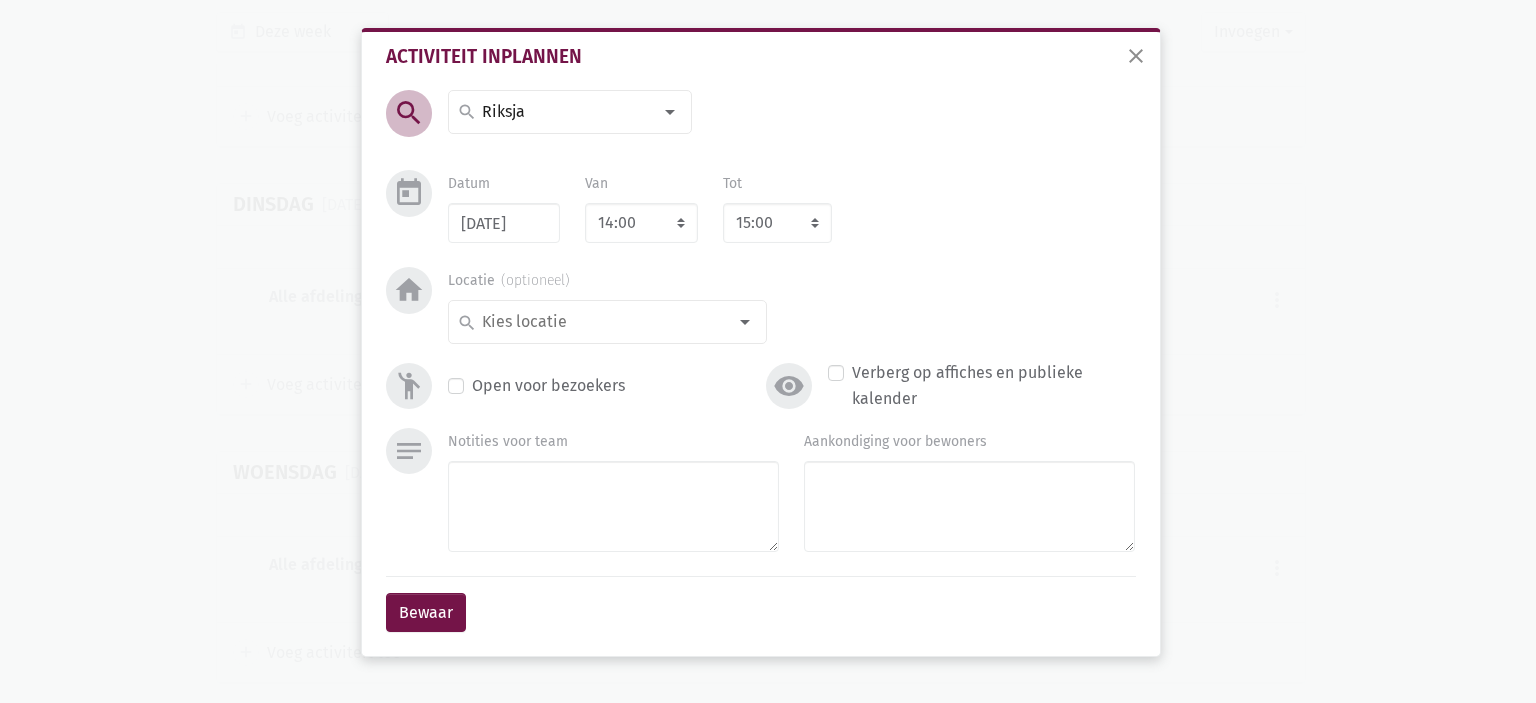 click at bounding box center [565, 112] 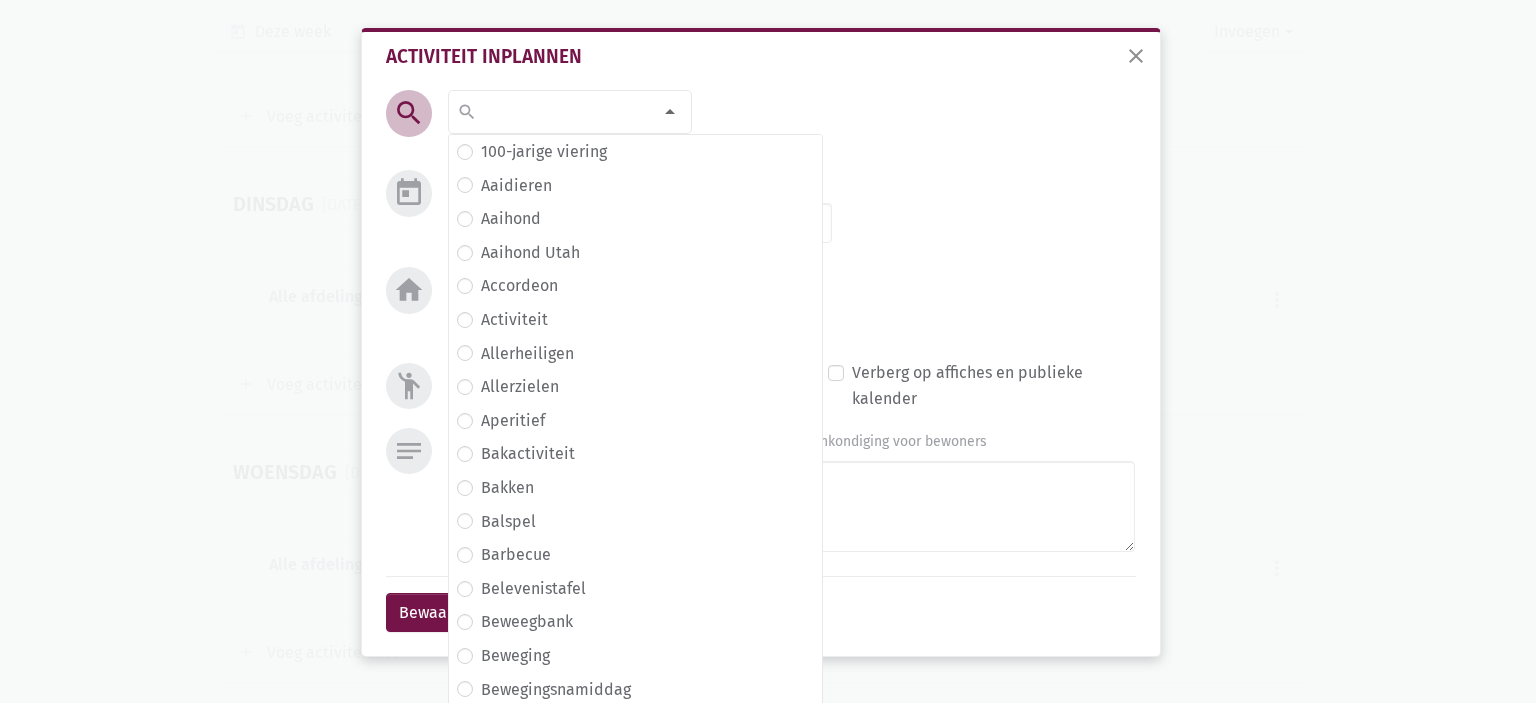 scroll, scrollTop: 4504, scrollLeft: 0, axis: vertical 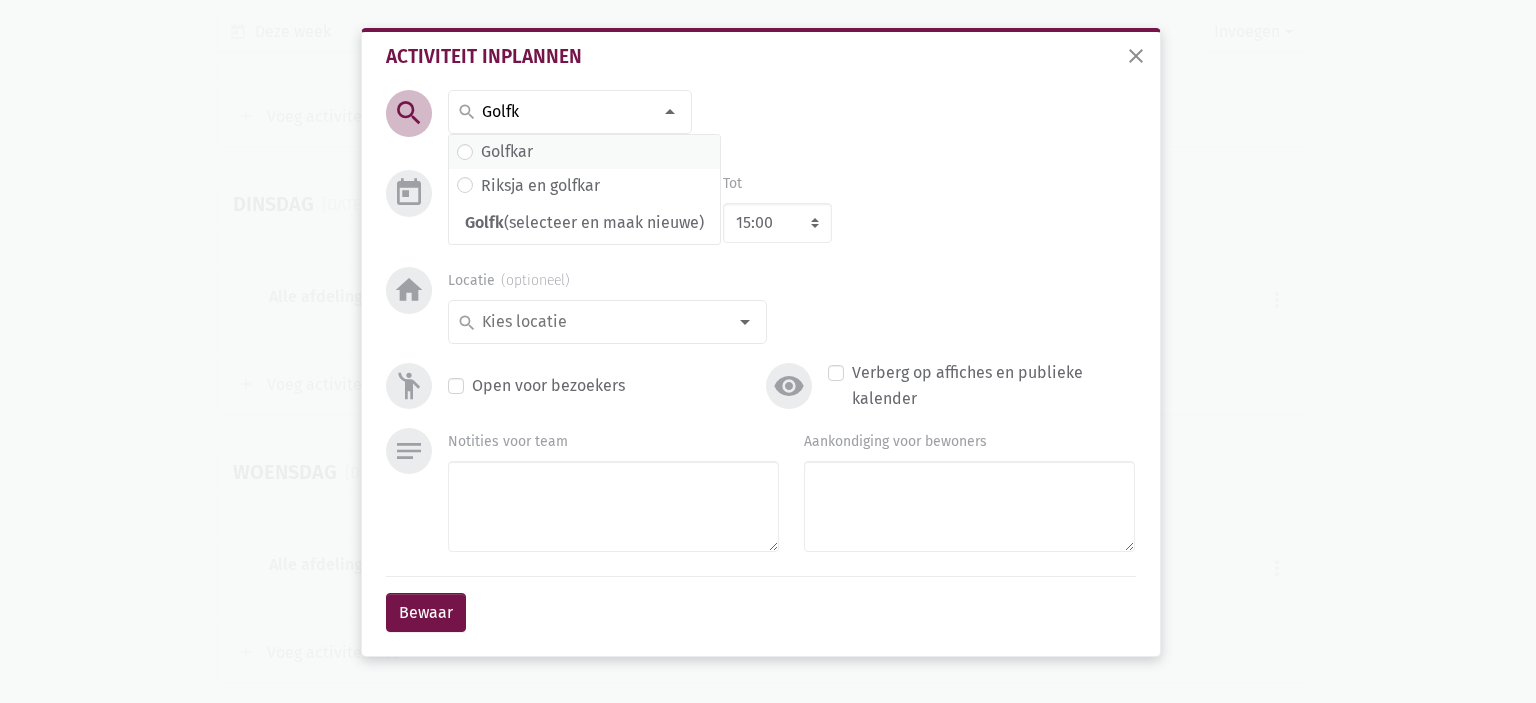 type on "Golfk" 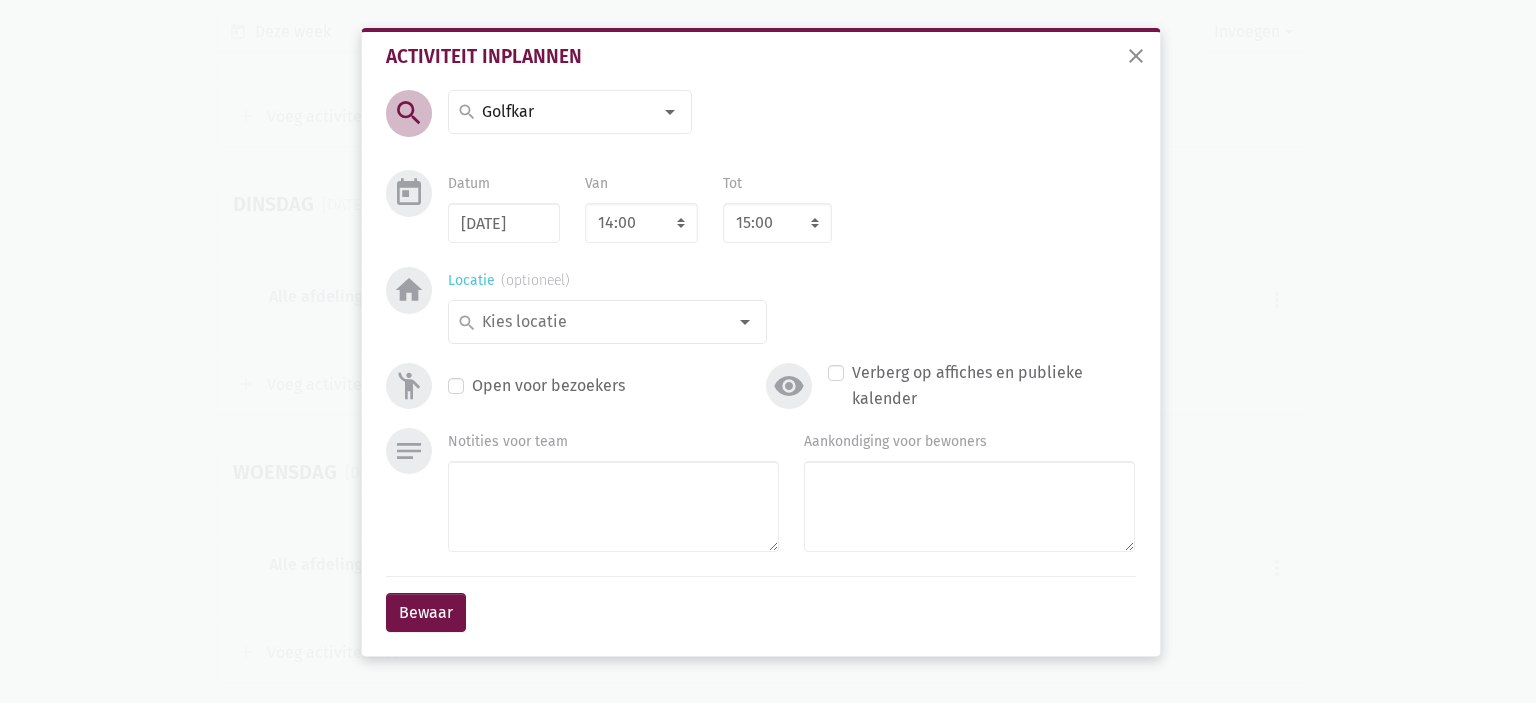 click at bounding box center [602, 322] 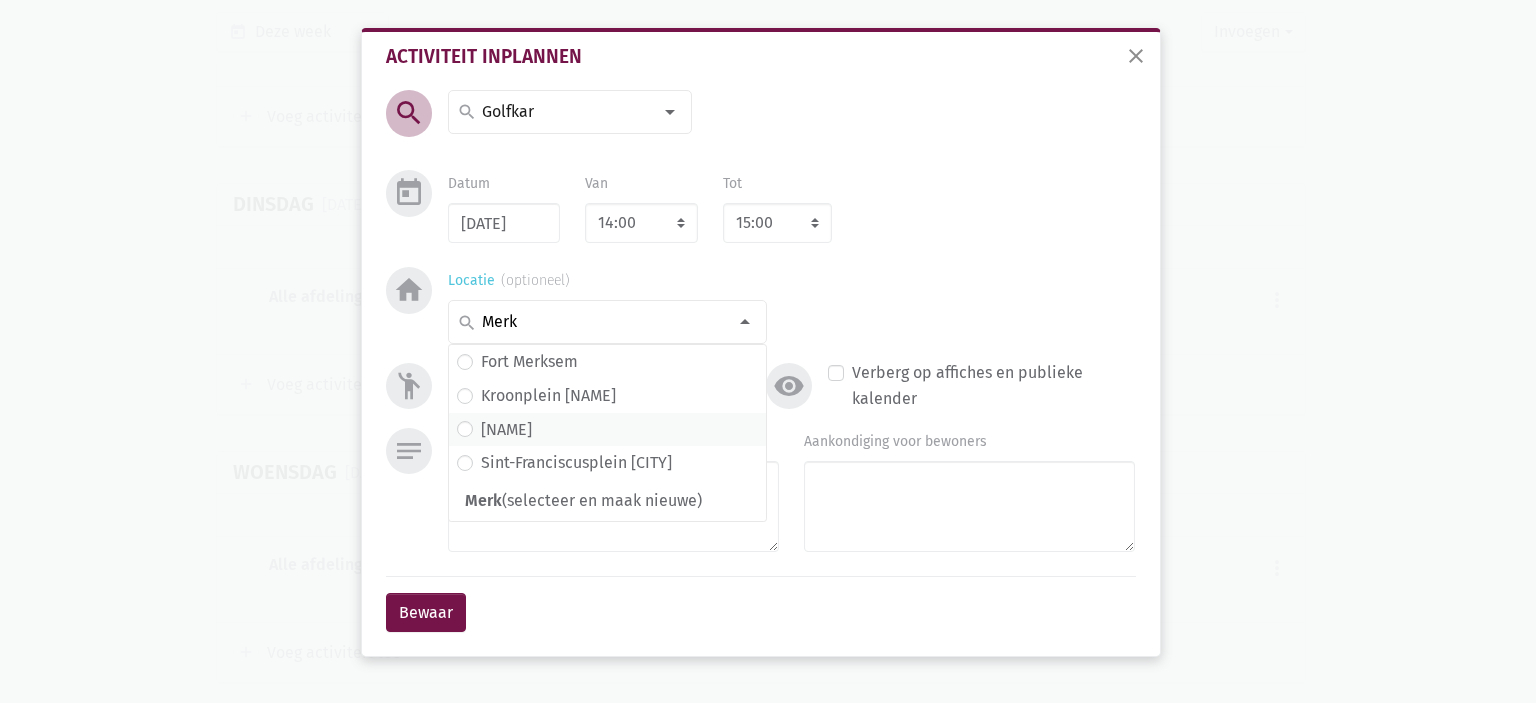 type on "Merk" 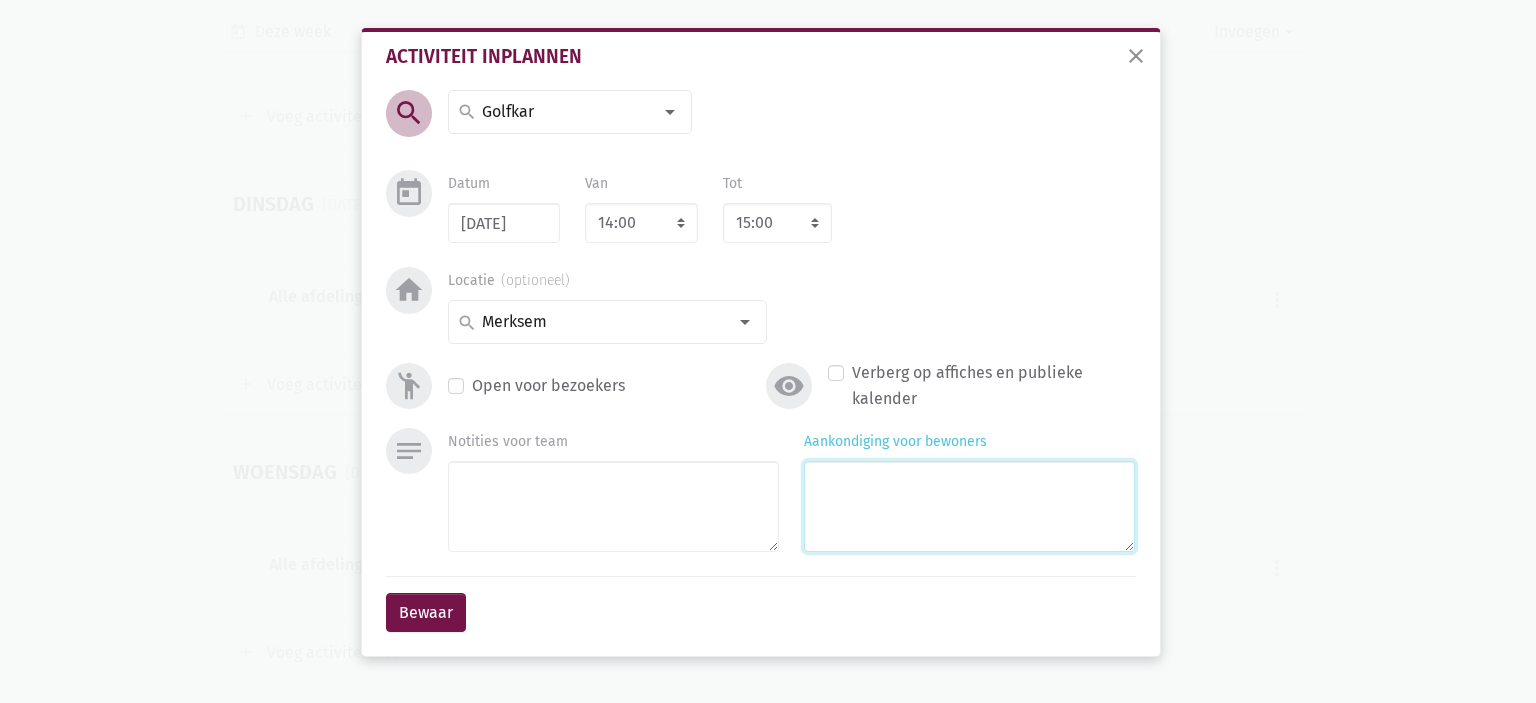 click on "Aankondiging voor bewoners" at bounding box center (969, 506) 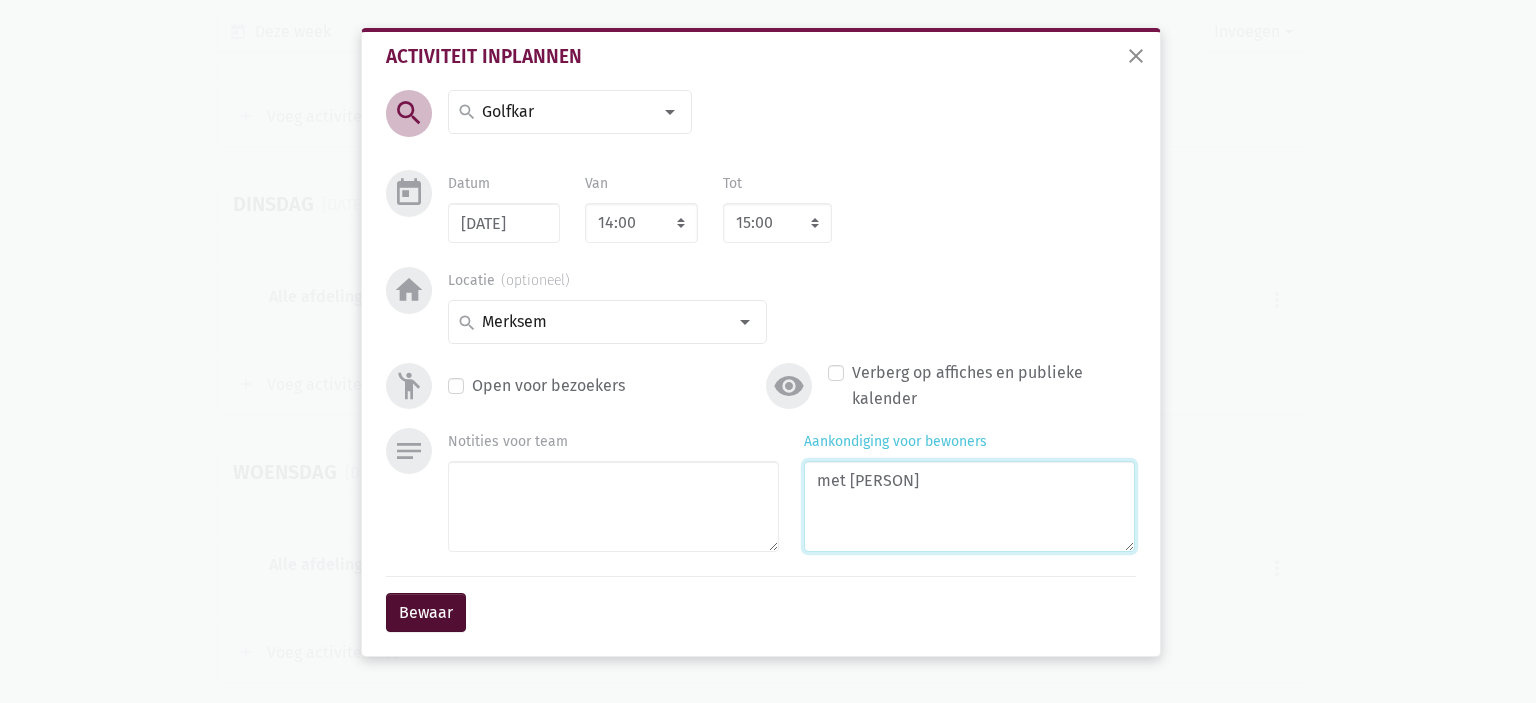 type on "met [PERSON]" 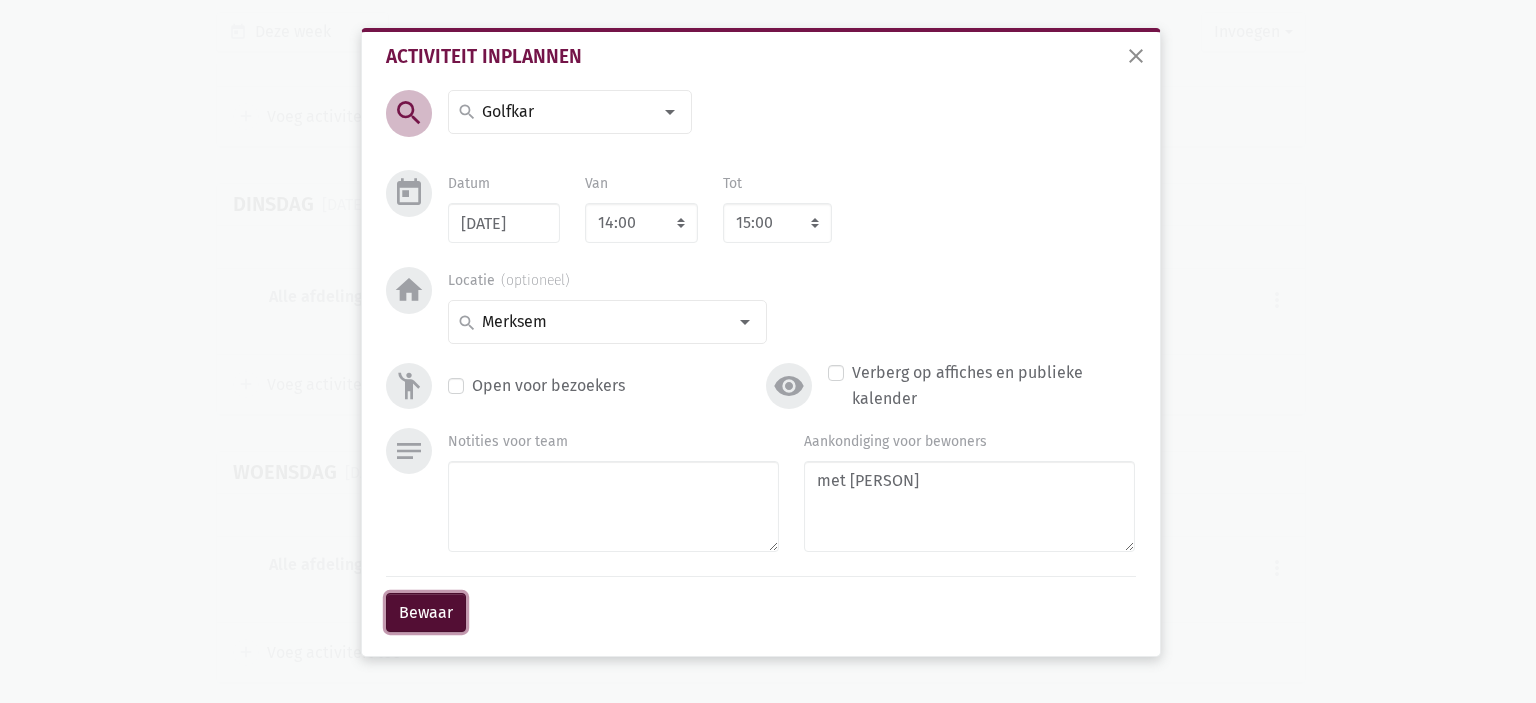 click on "Bewaar" at bounding box center [426, 613] 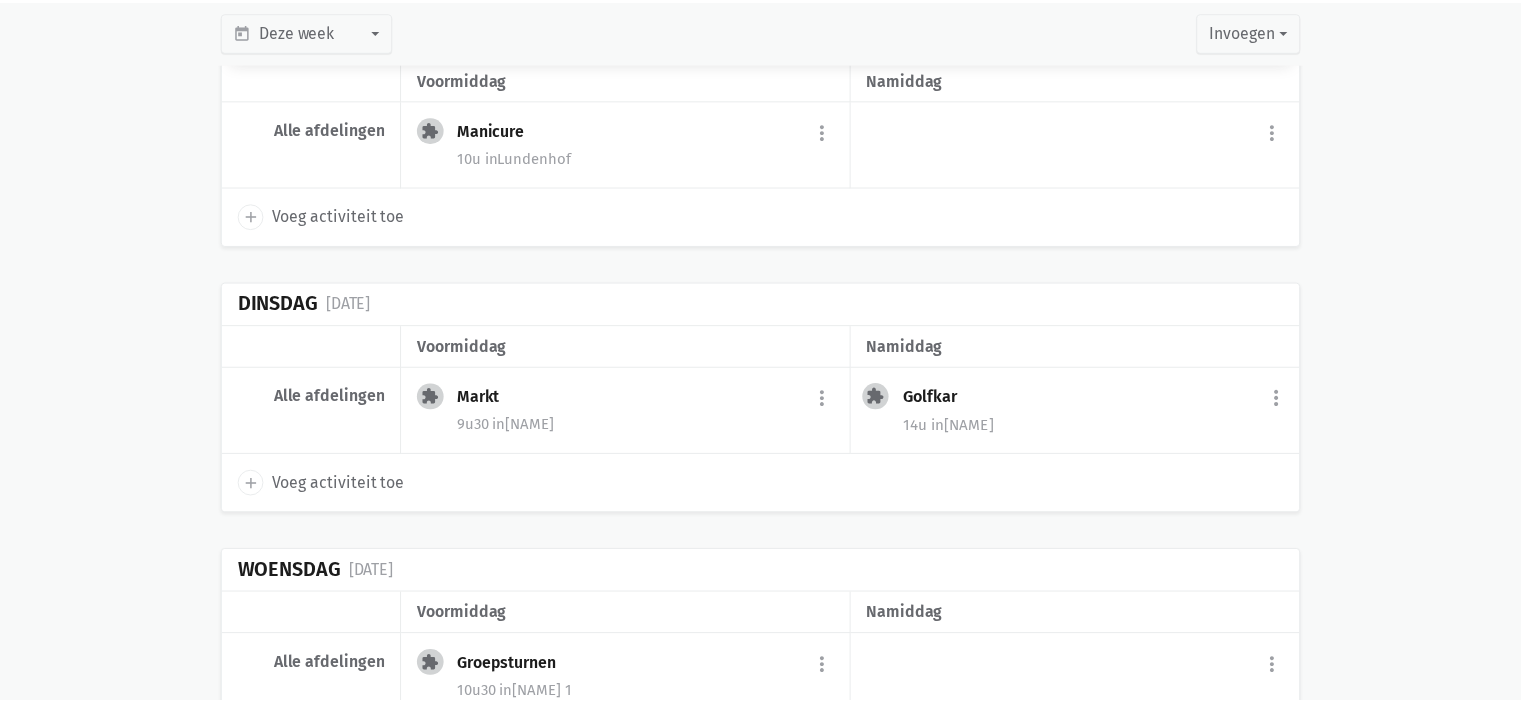 scroll, scrollTop: 1392, scrollLeft: 0, axis: vertical 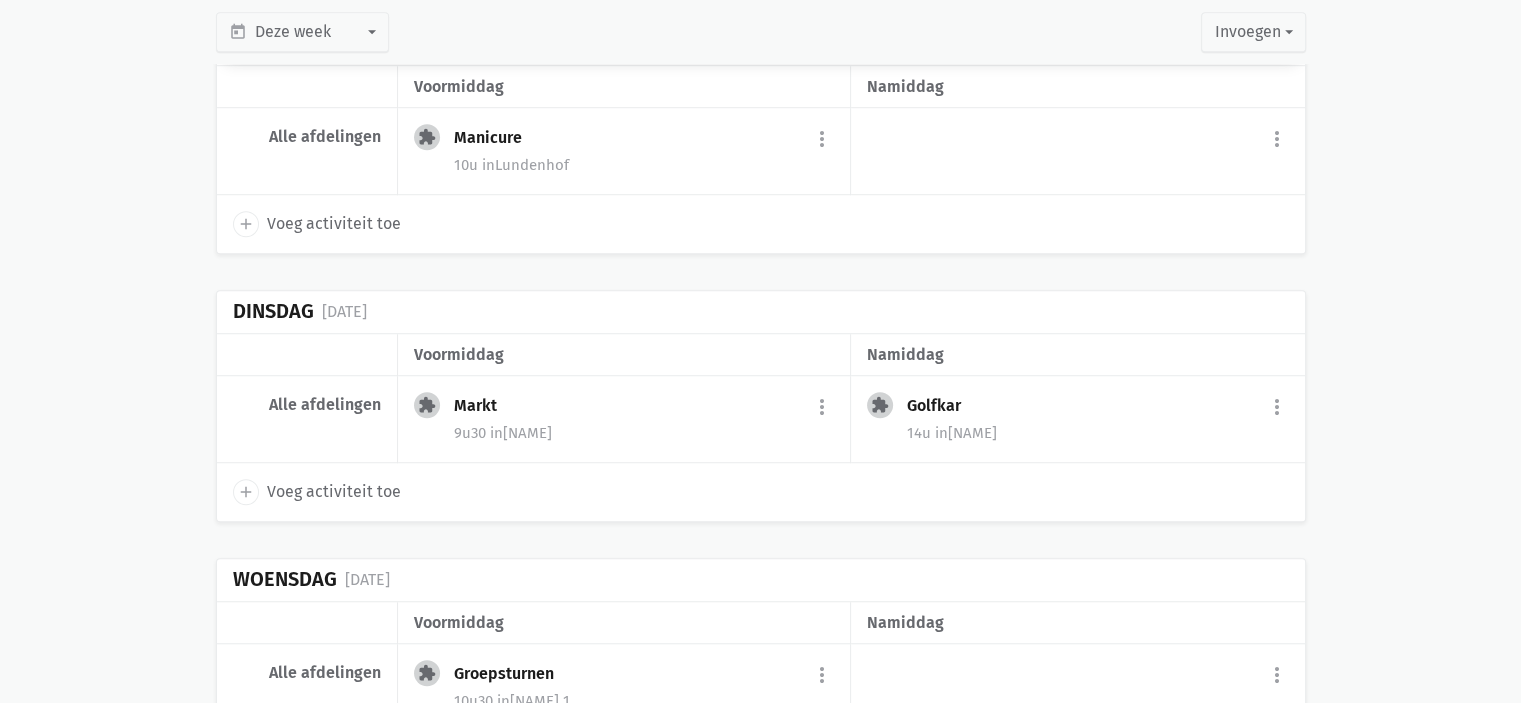 click on "in [CITY]" at bounding box center (521, 433) 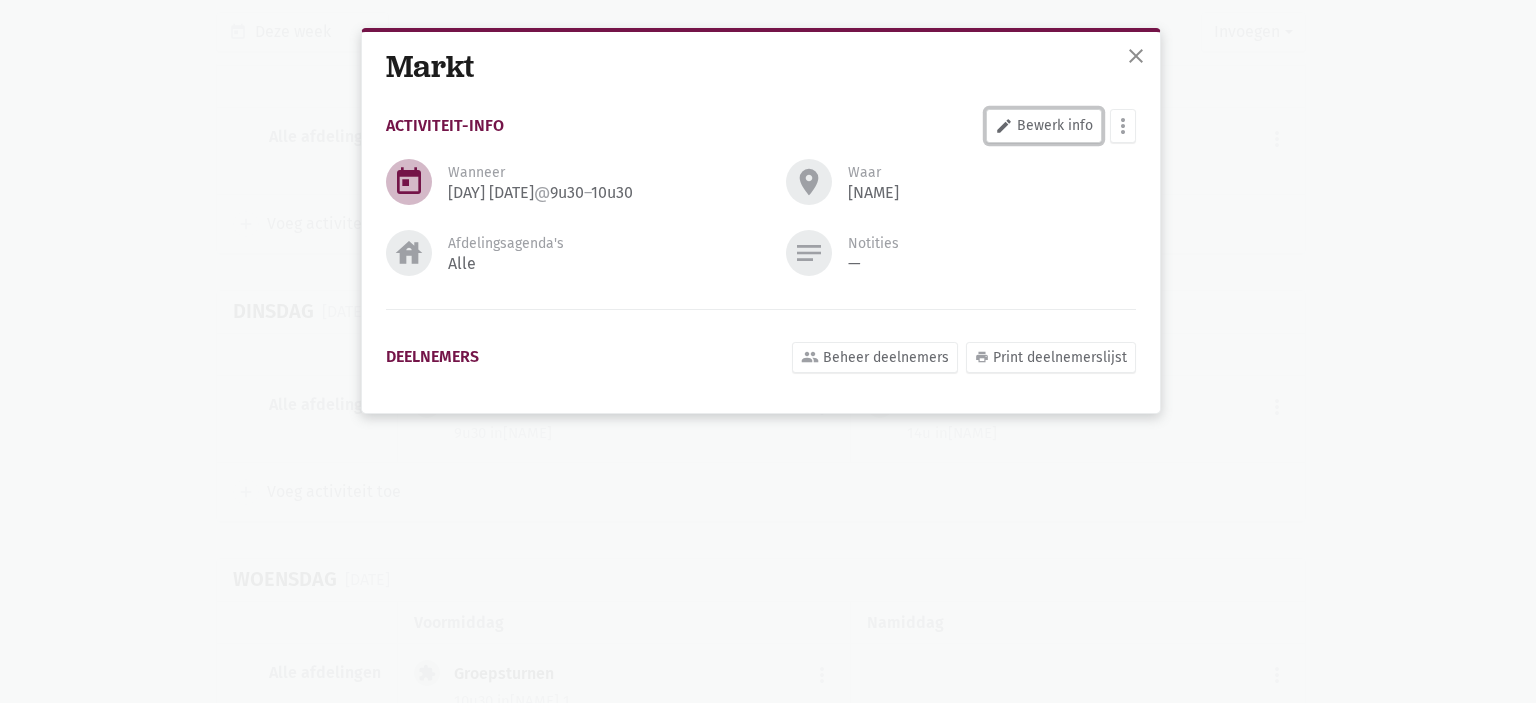 click on "edit
Bewerk info" at bounding box center [1044, 126] 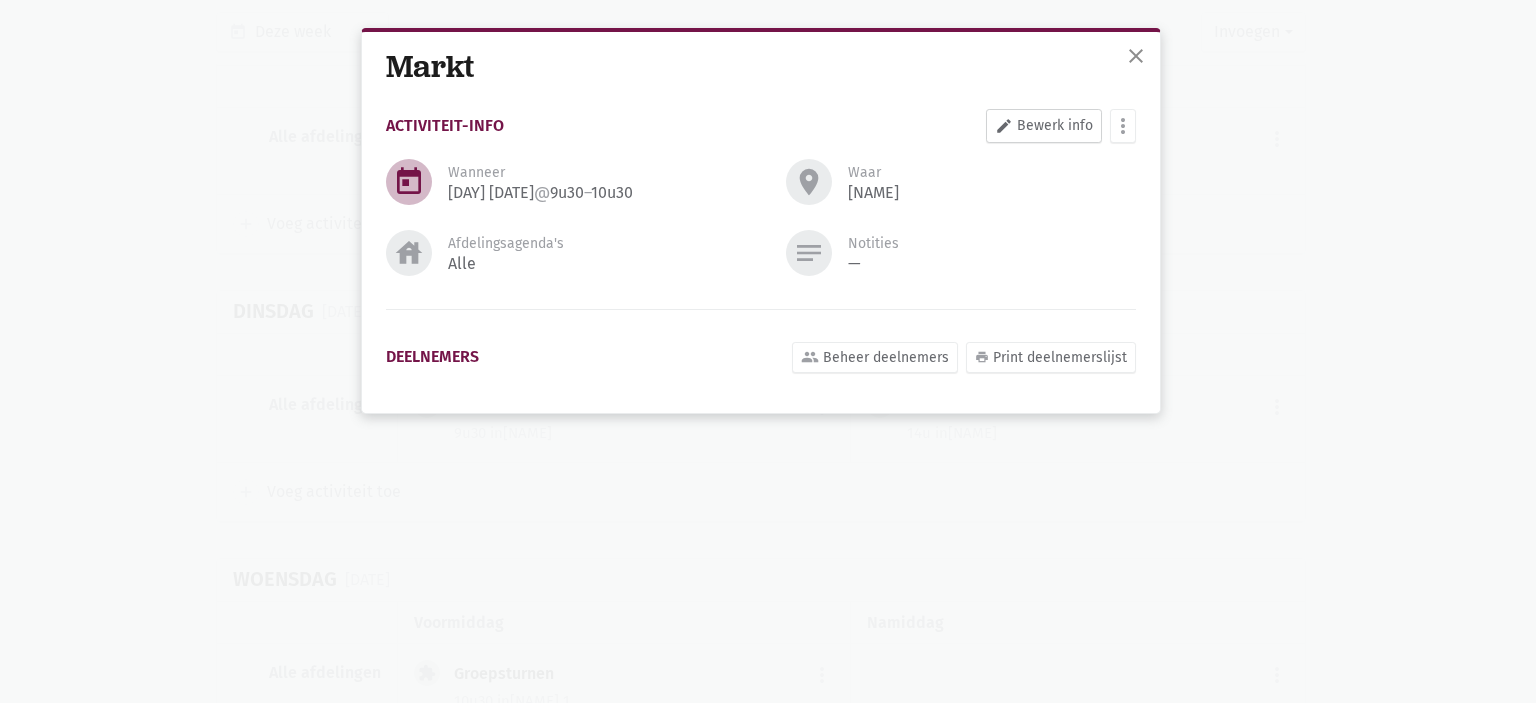select on "9:30" 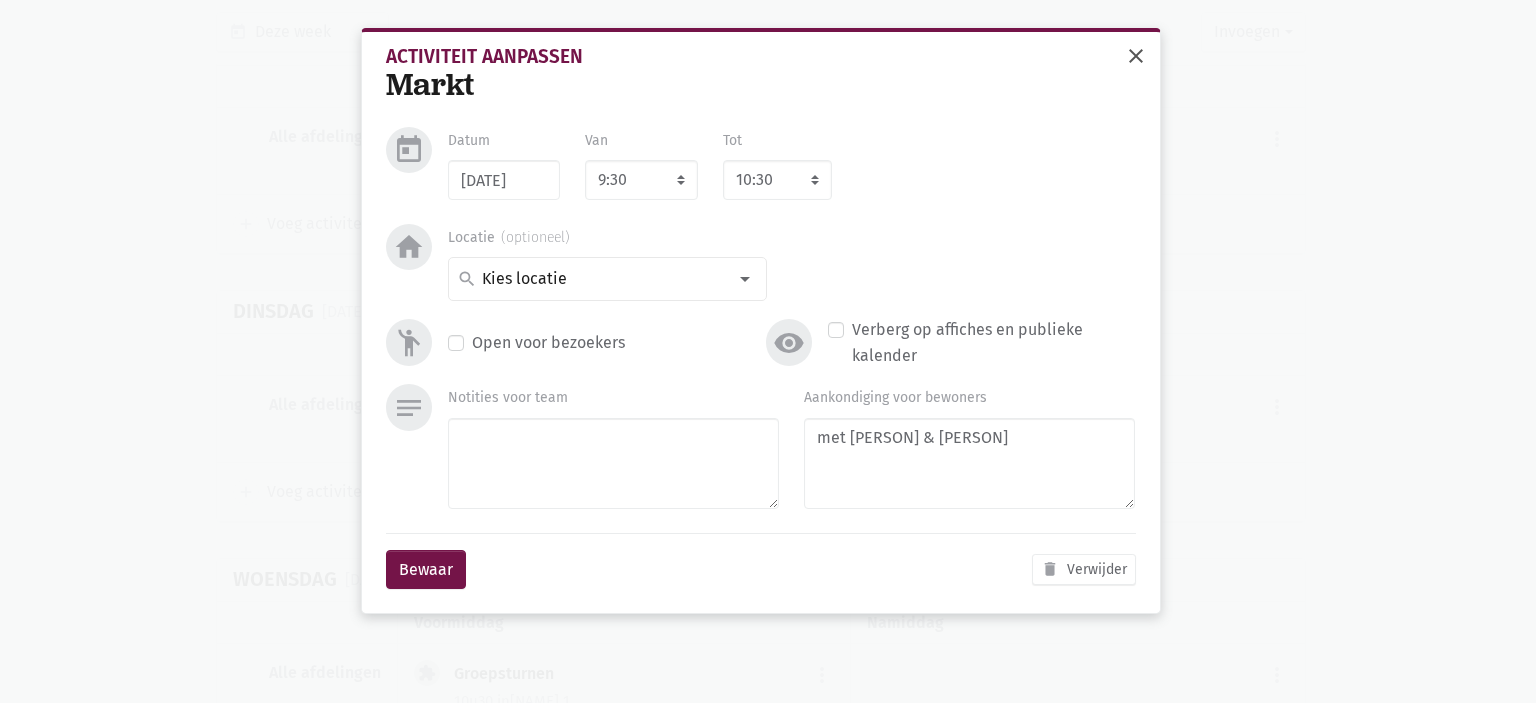 click on "close" at bounding box center (1136, 56) 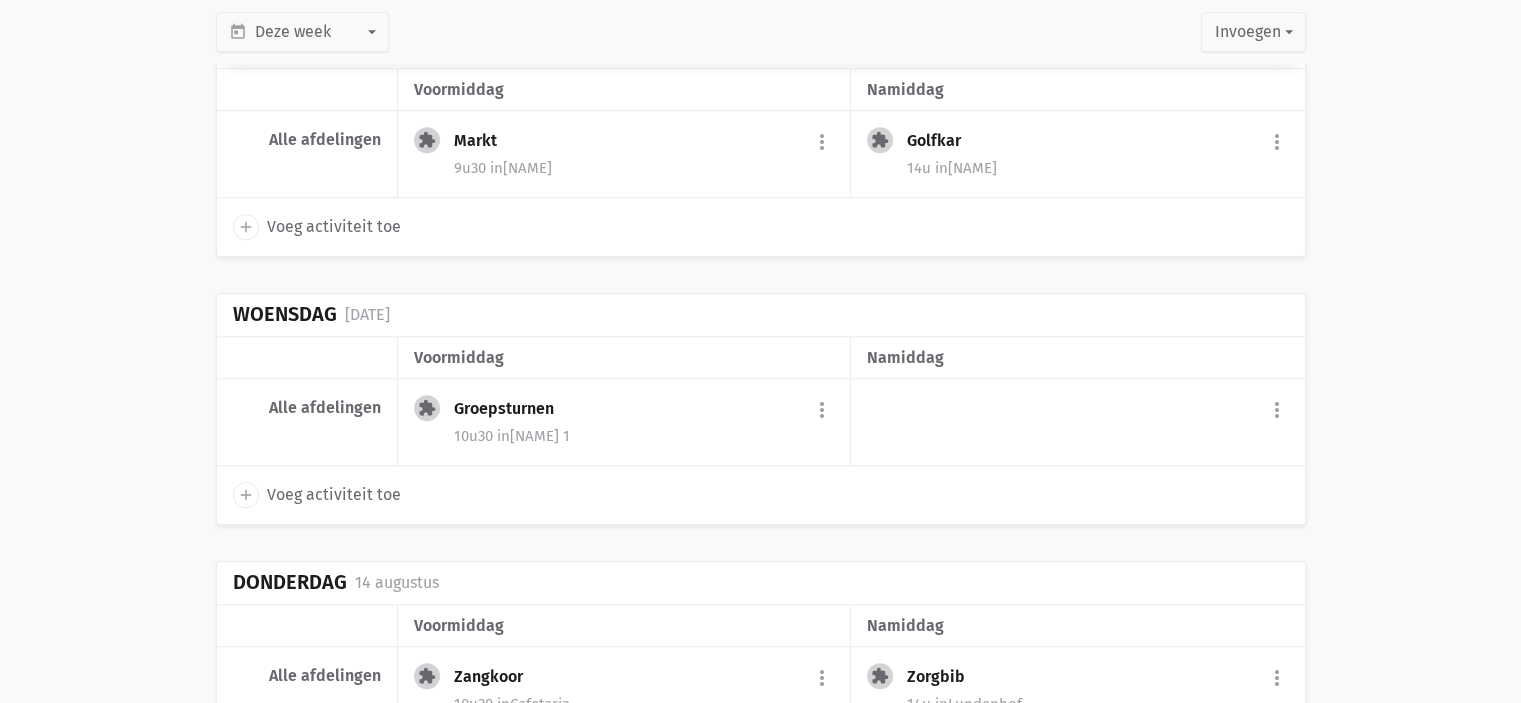 scroll, scrollTop: 1692, scrollLeft: 0, axis: vertical 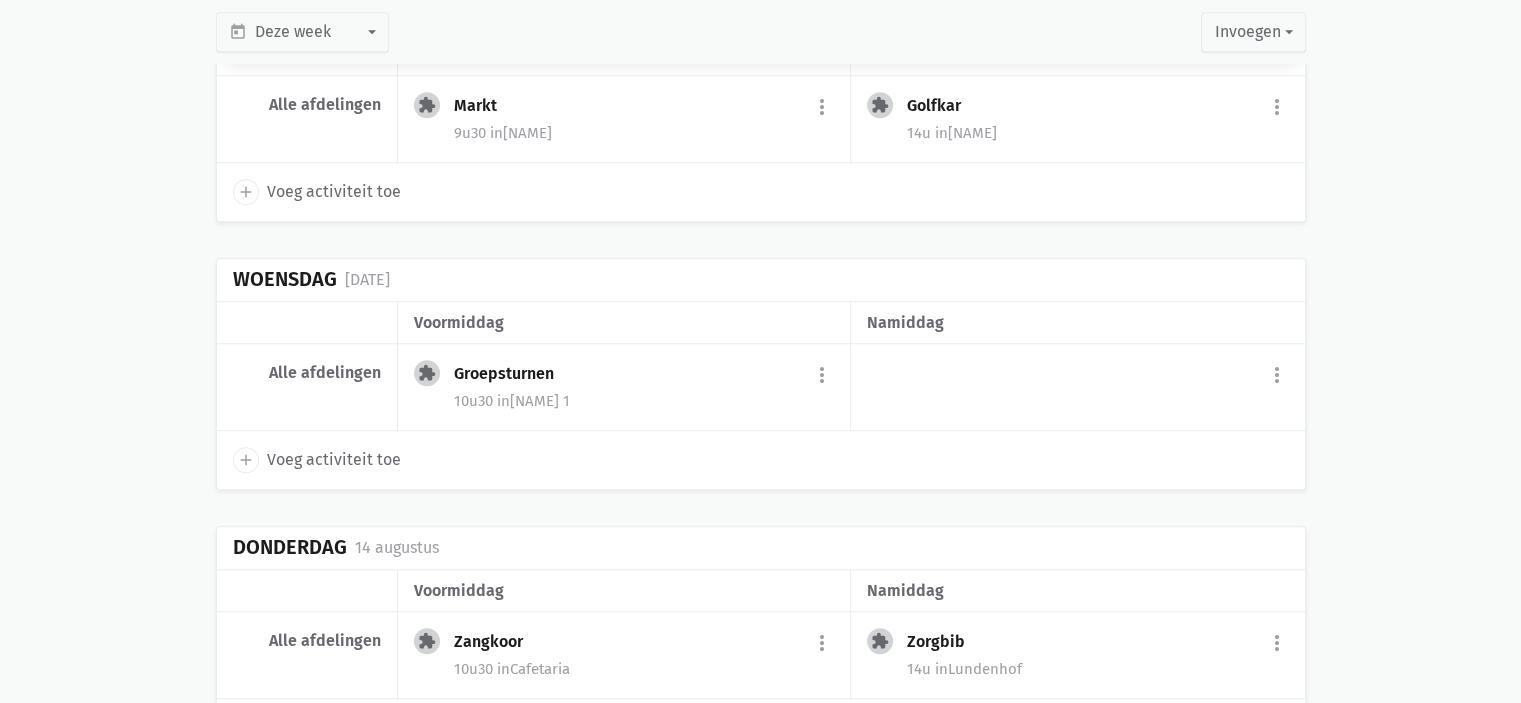 click on "Groepsturnen" at bounding box center [512, 374] 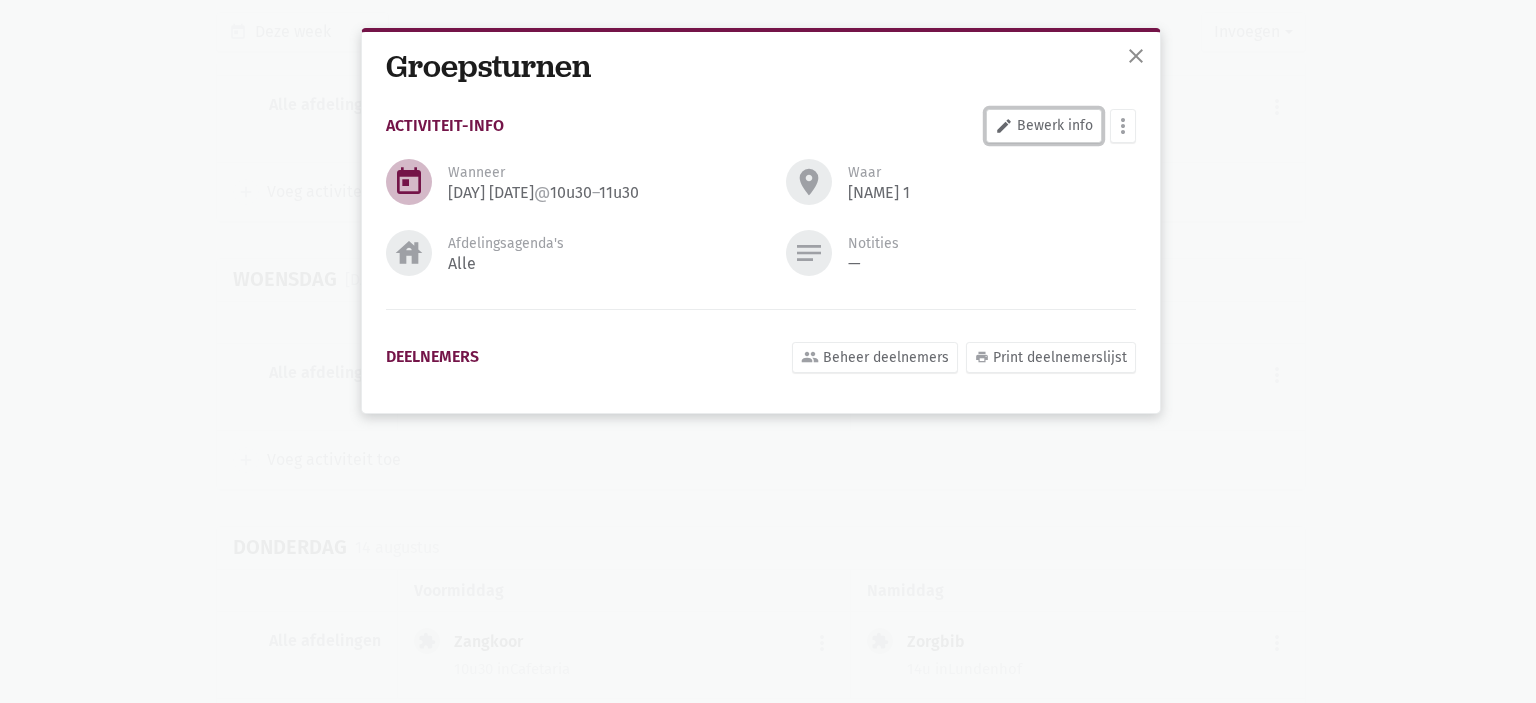 click on "edit" at bounding box center [1004, 126] 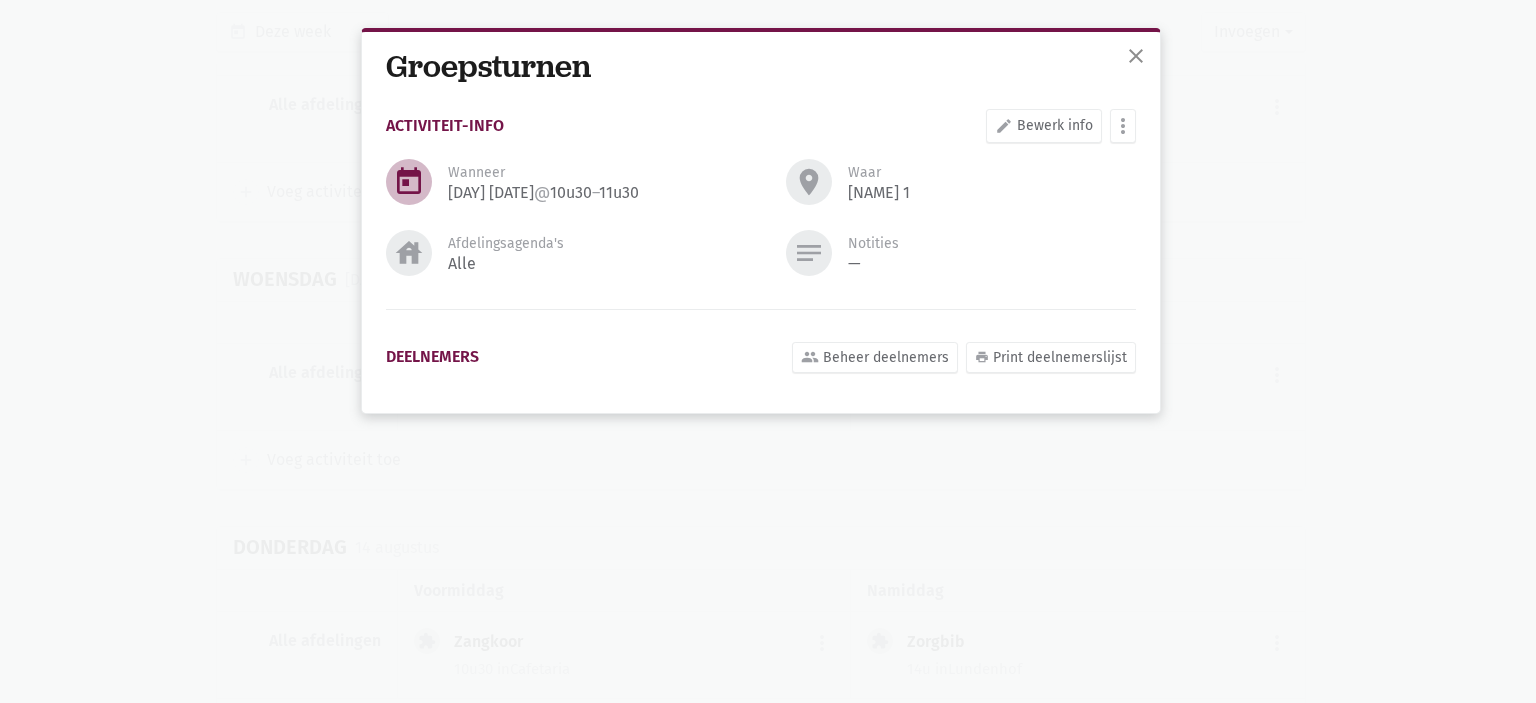 select on "10:30" 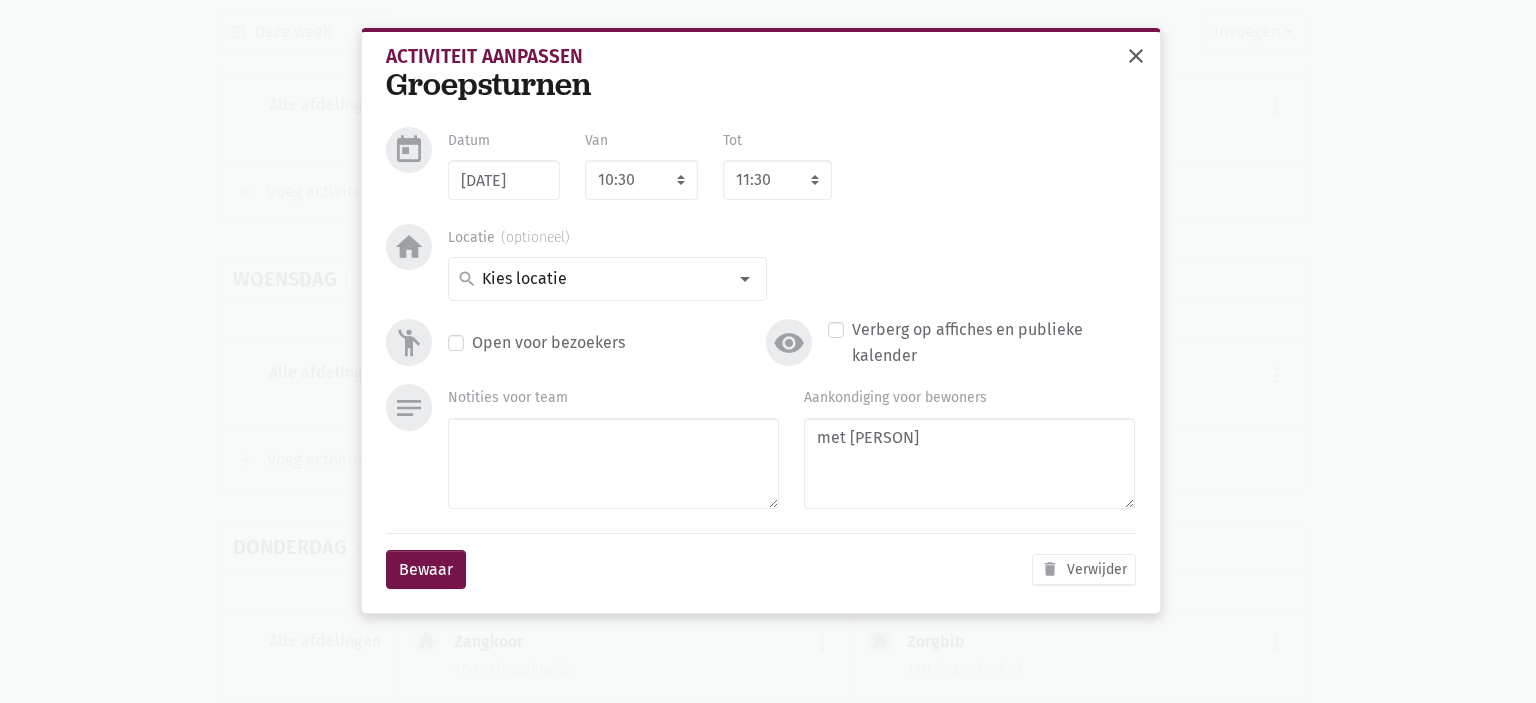 click on "close" at bounding box center [1136, 56] 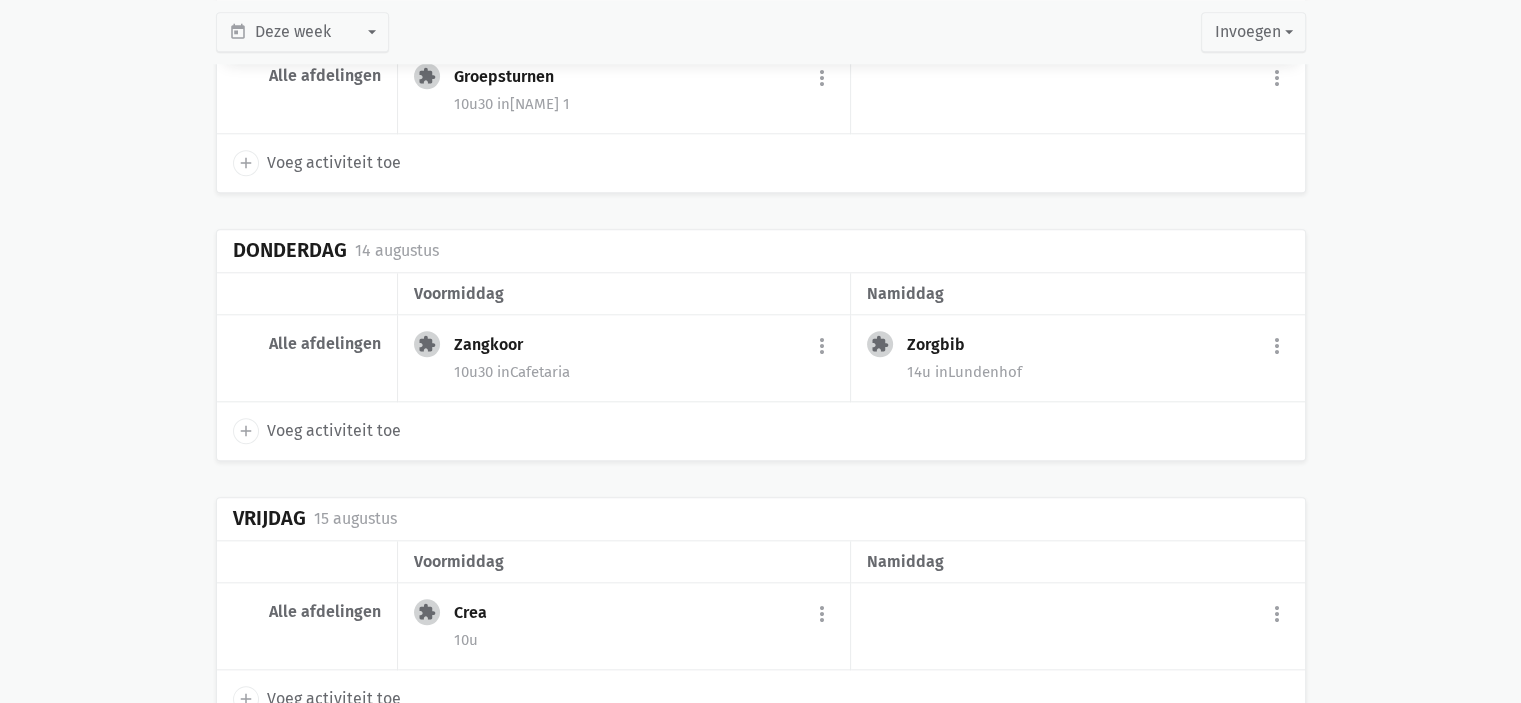 scroll, scrollTop: 1992, scrollLeft: 0, axis: vertical 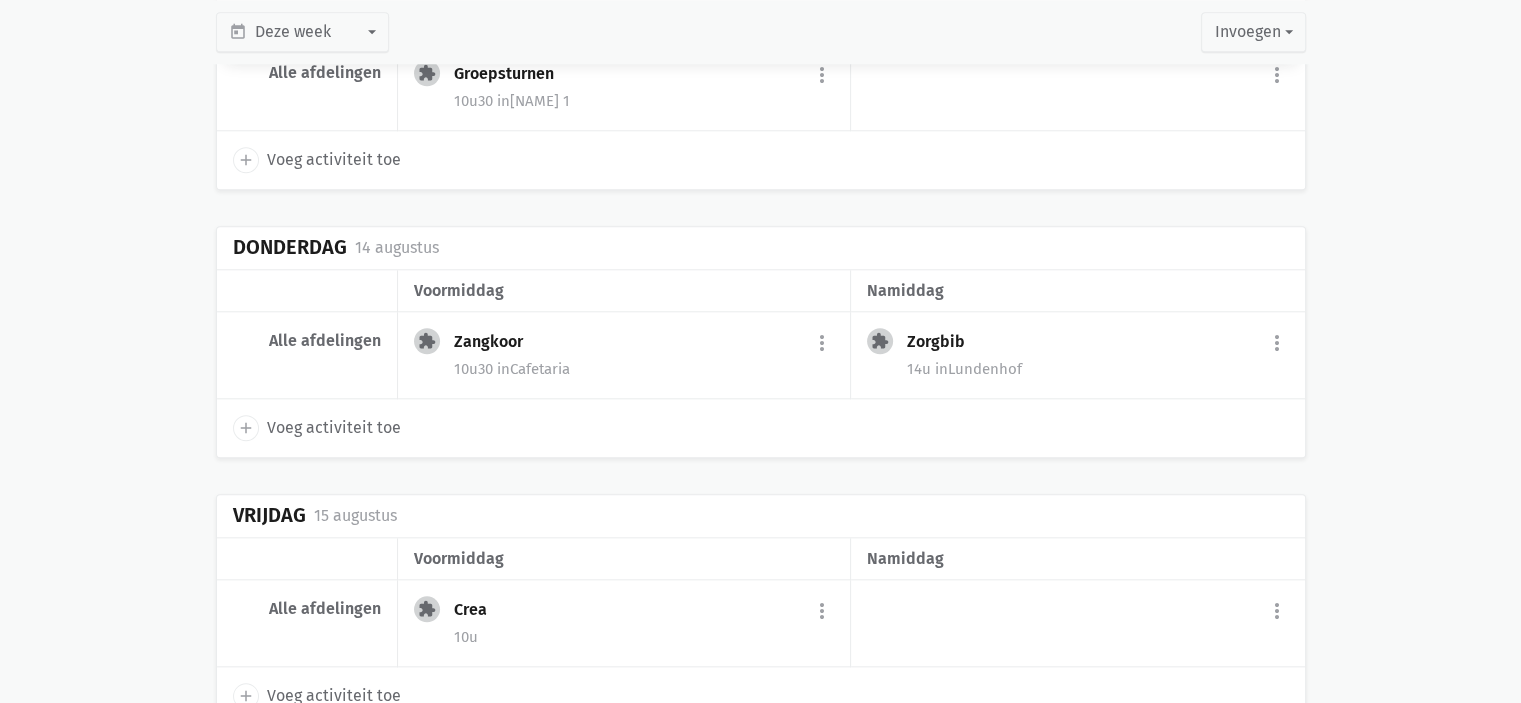 click on "[TIME]
in Cafetaria" at bounding box center [644, 369] 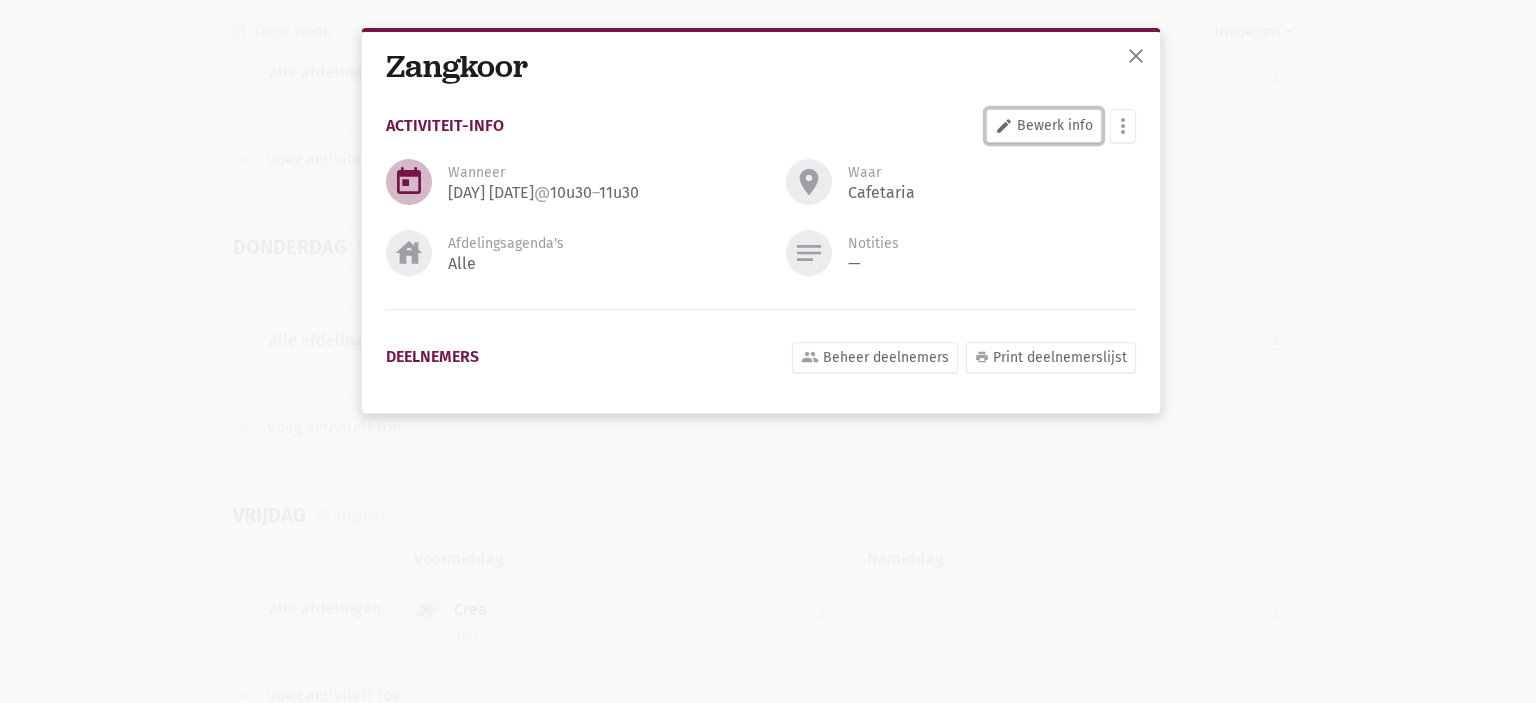 click on "edit
Bewerk info" at bounding box center [1044, 126] 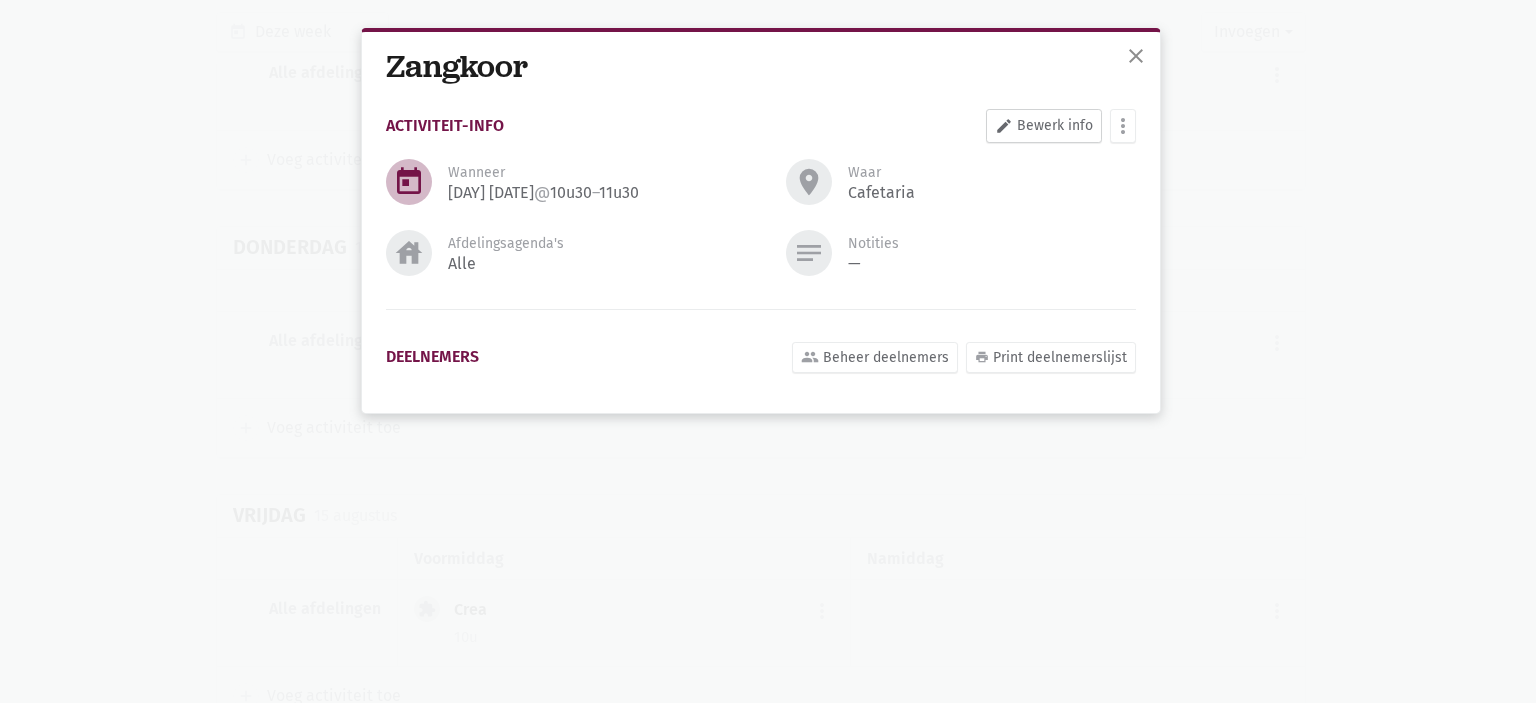 select on "10:30" 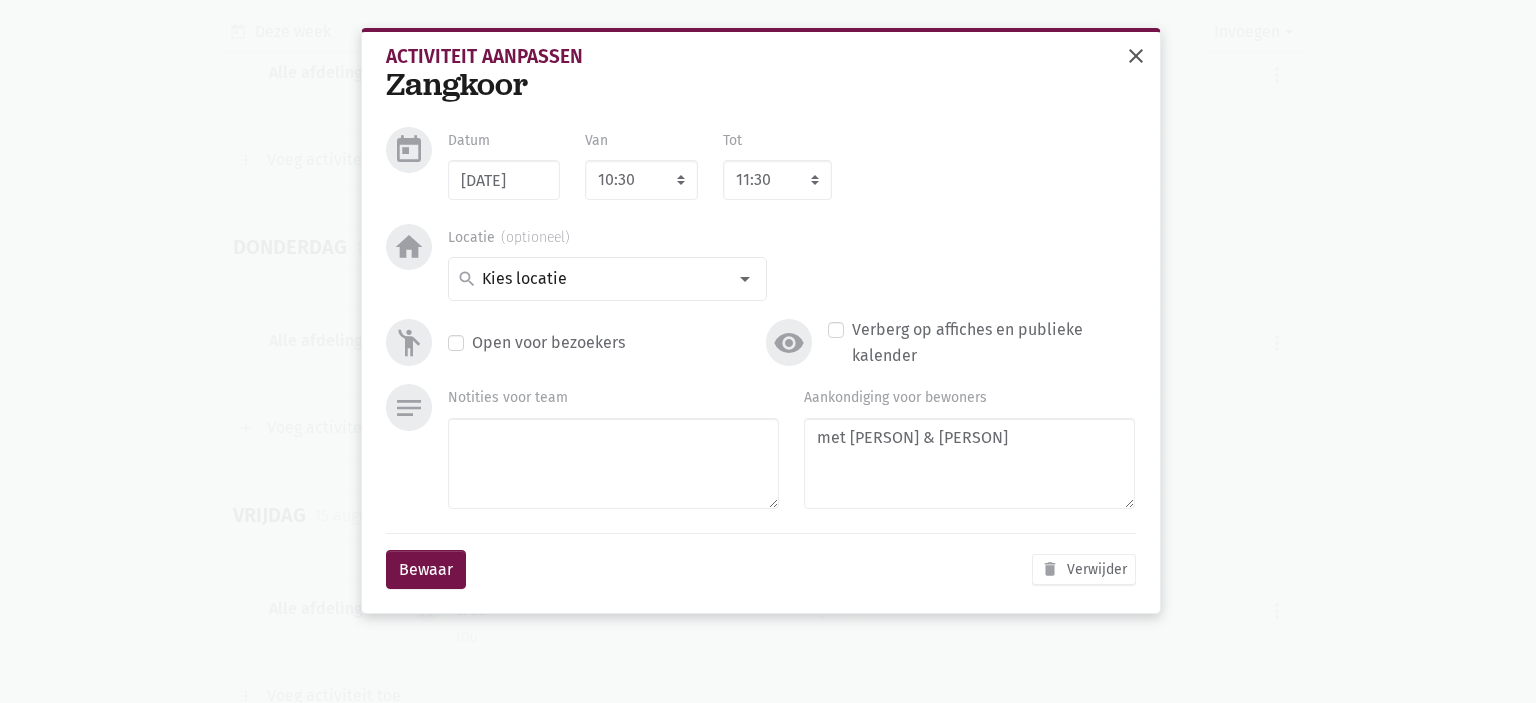 click on "close" at bounding box center [1136, 56] 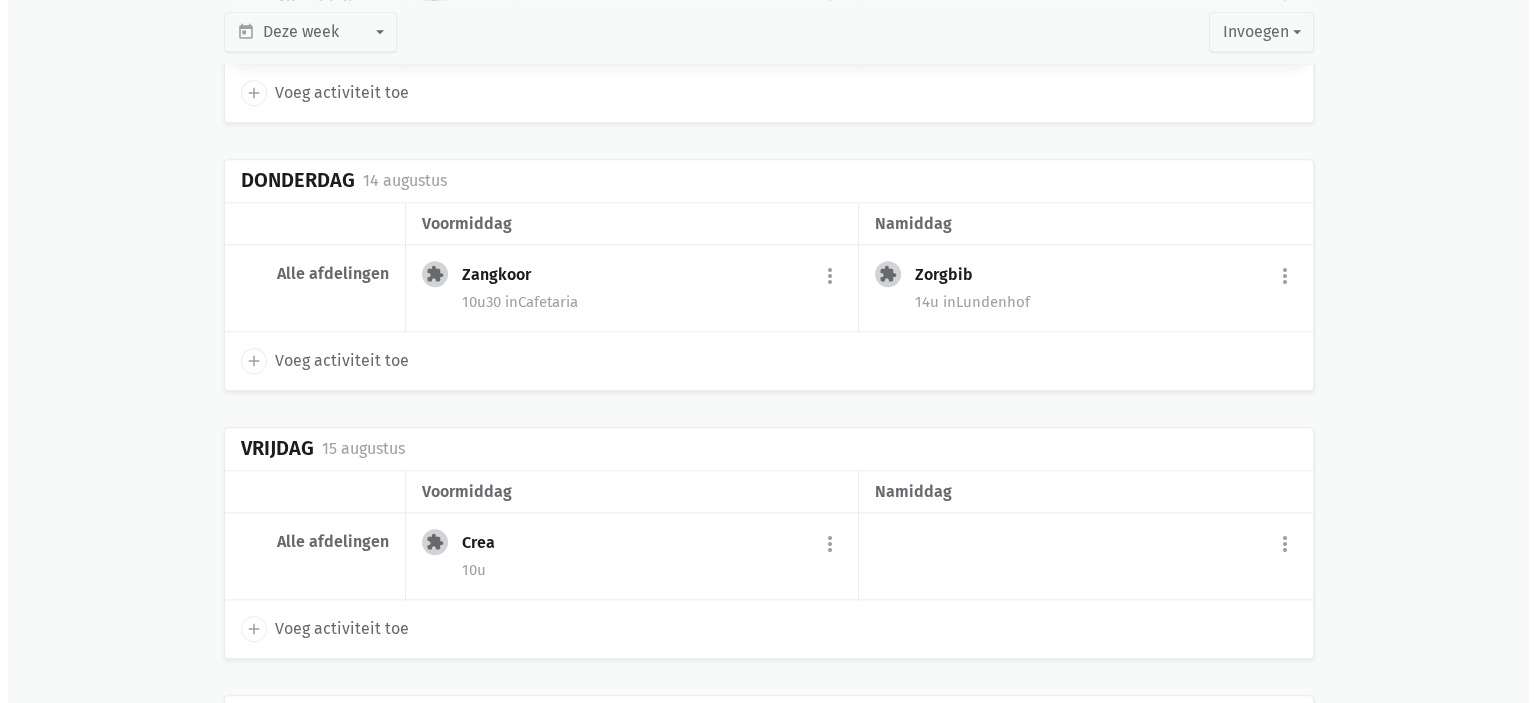 scroll, scrollTop: 2092, scrollLeft: 0, axis: vertical 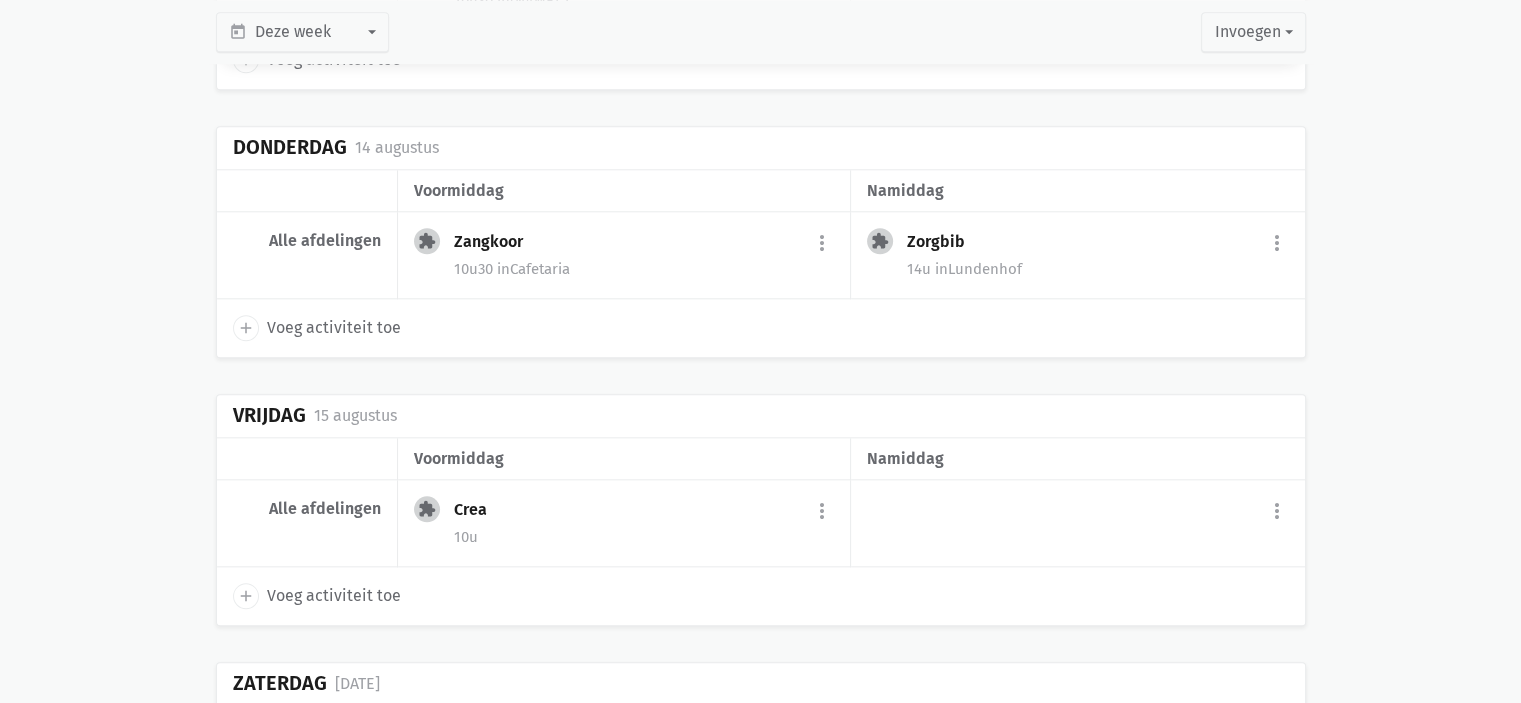 click on "Crea
more_vert
edit
Bewerk
group
Beheer deelnemers
print
Print deelnemerslijst
summarize
Bekijk fiche
today" at bounding box center [644, 512] 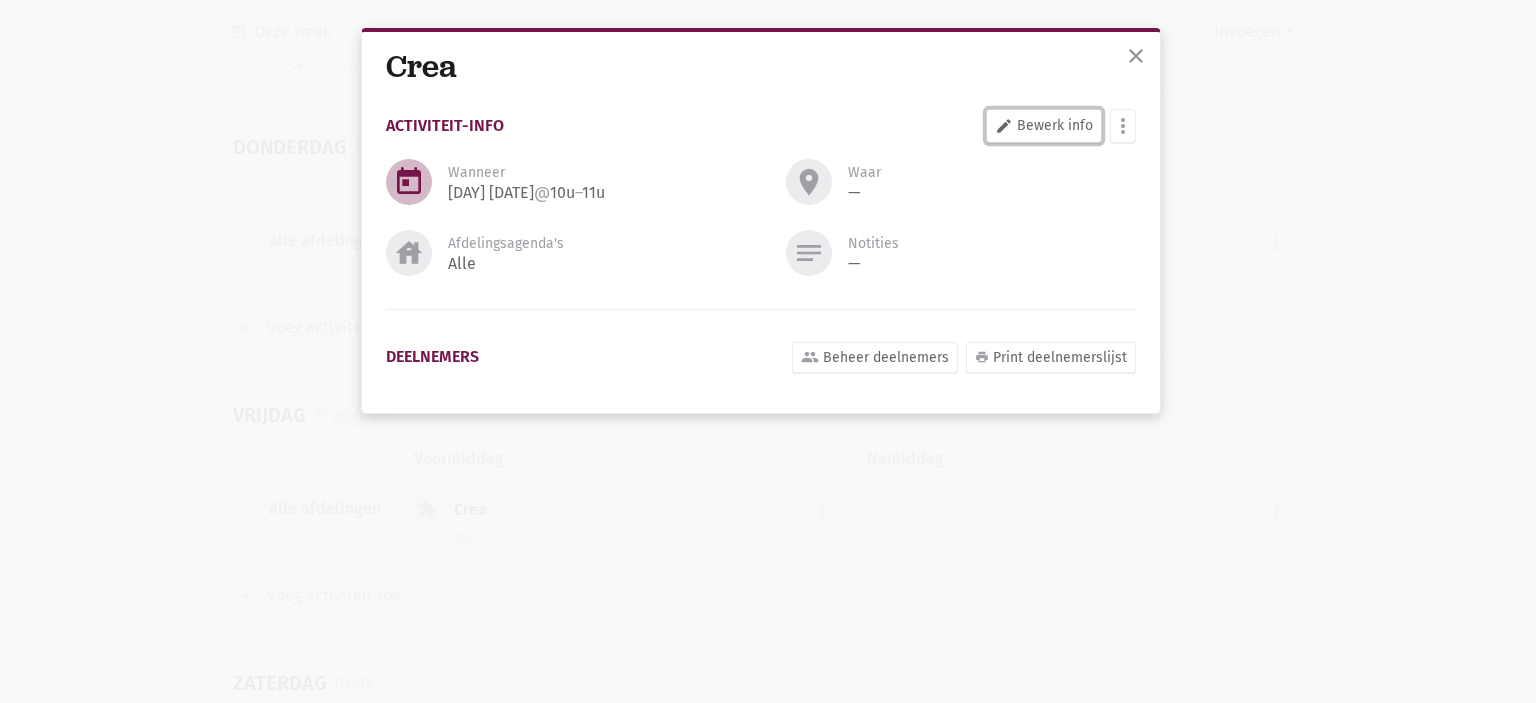 click on "edit
Bewerk info" at bounding box center (1044, 126) 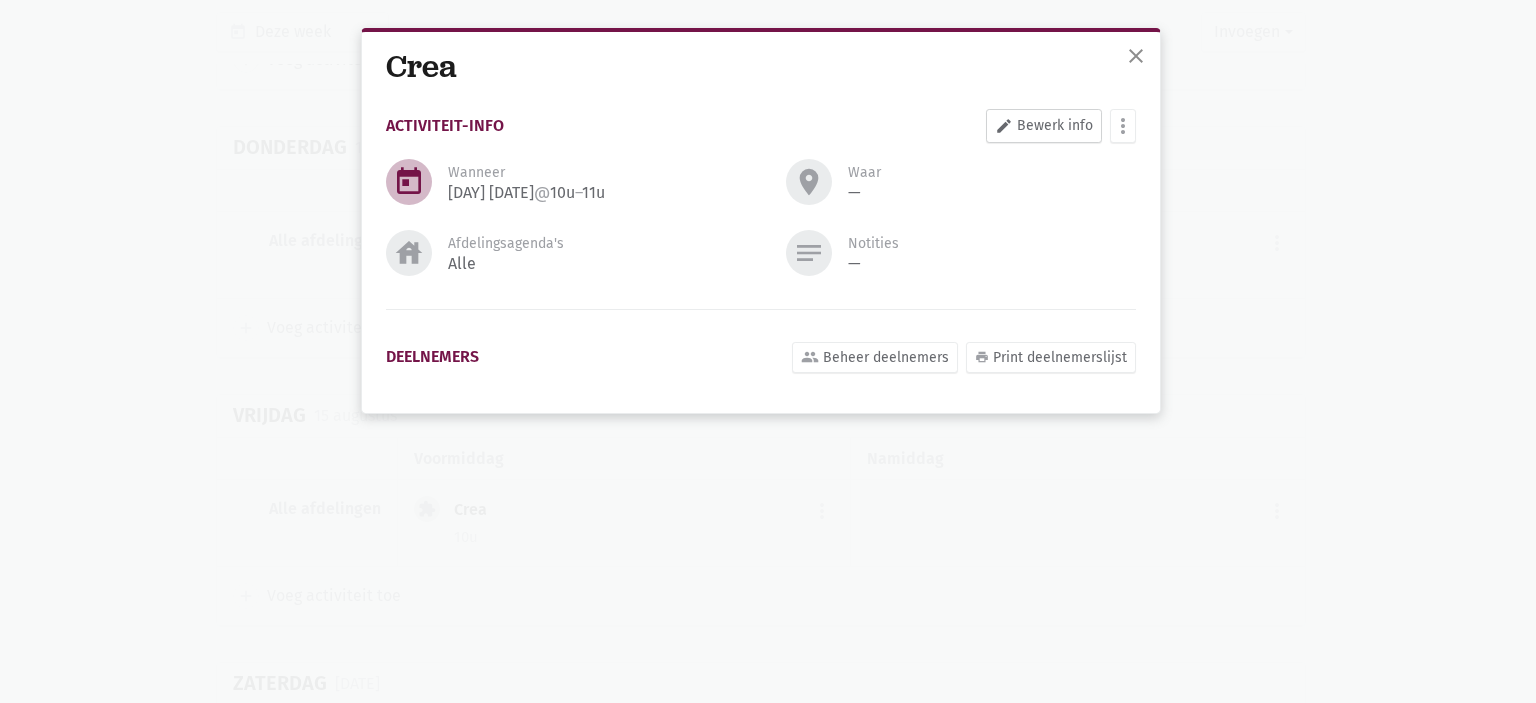 select on "10:00" 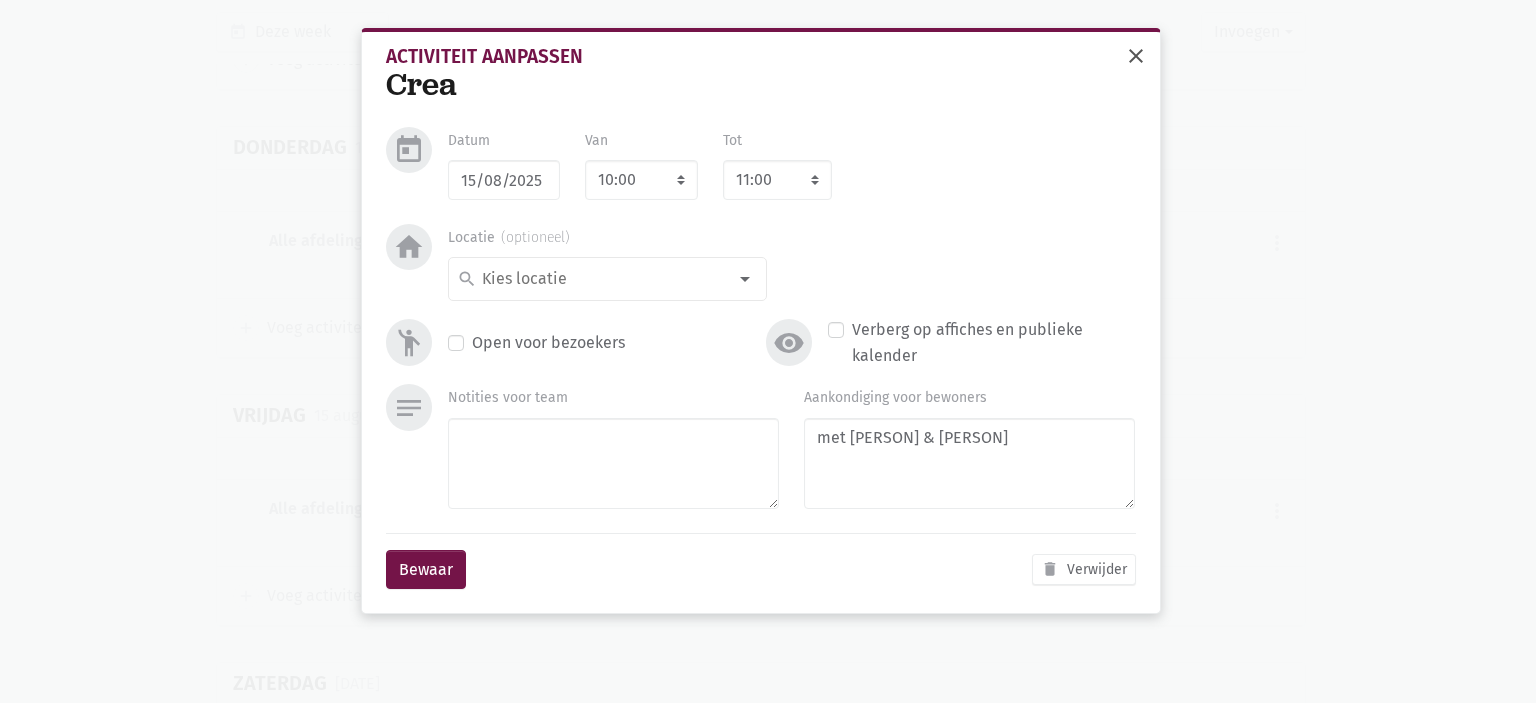 click on "close" at bounding box center (1136, 56) 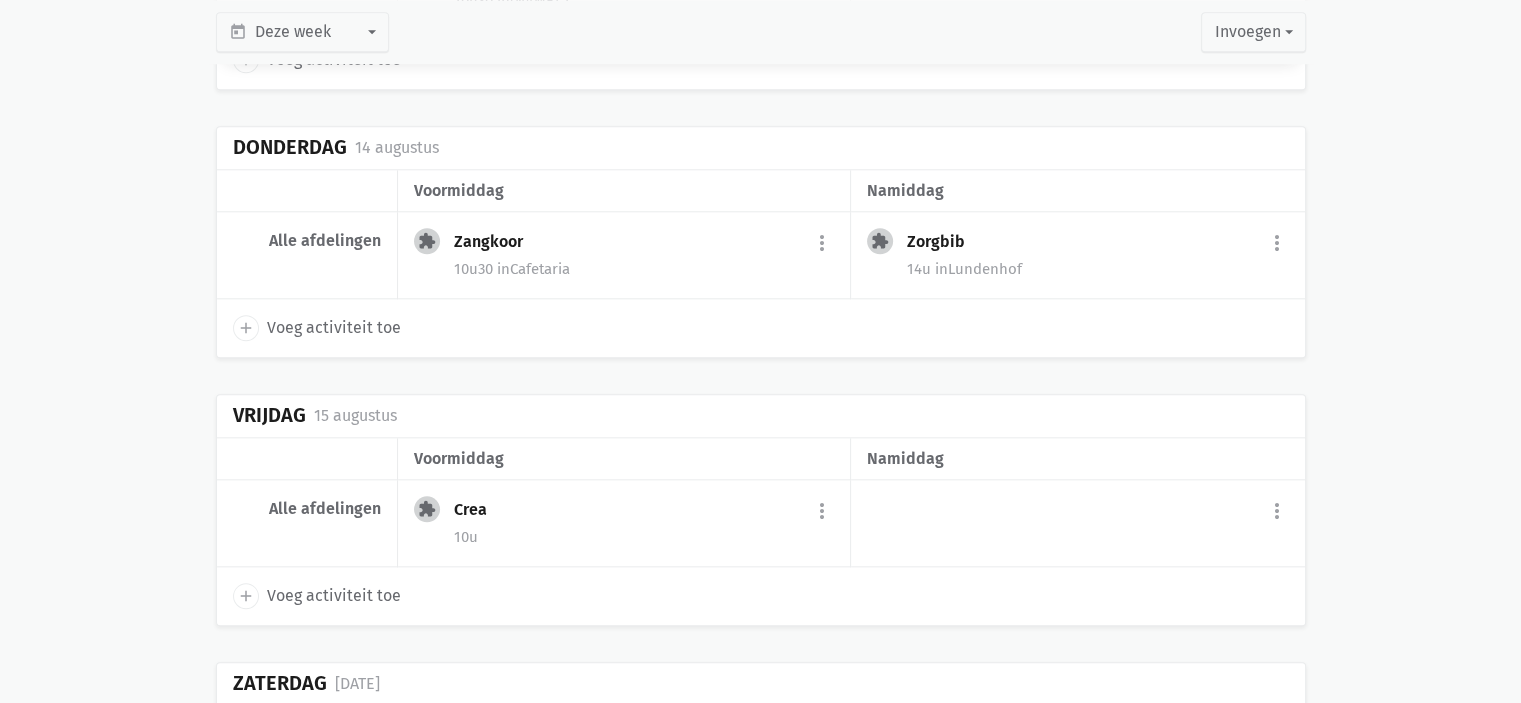 click on "Crea
more_vert
edit
Bewerk
group
Beheer deelnemers
print
Print deelnemerslijst
summarize
Bekijk fiche
today" at bounding box center [644, 512] 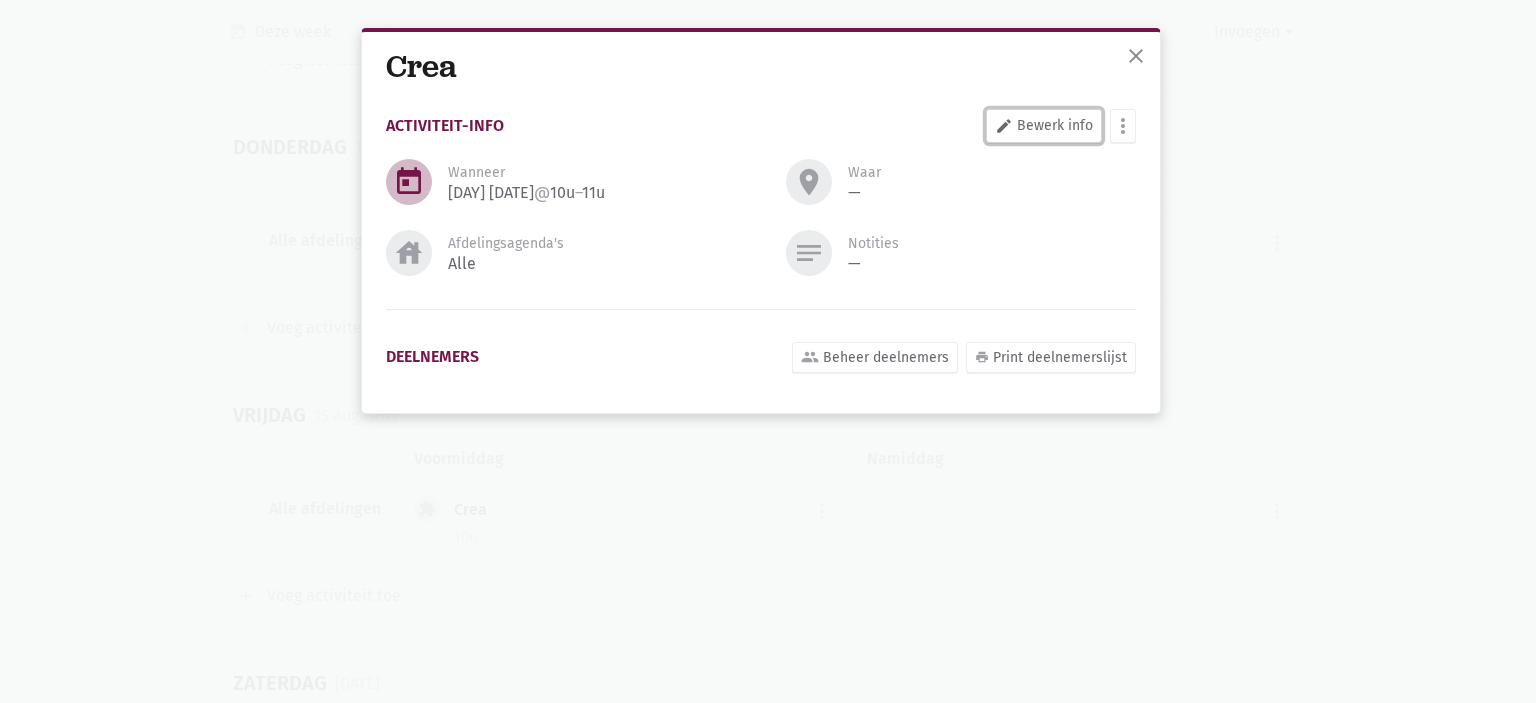 click on "edit
Bewerk info" at bounding box center [1044, 126] 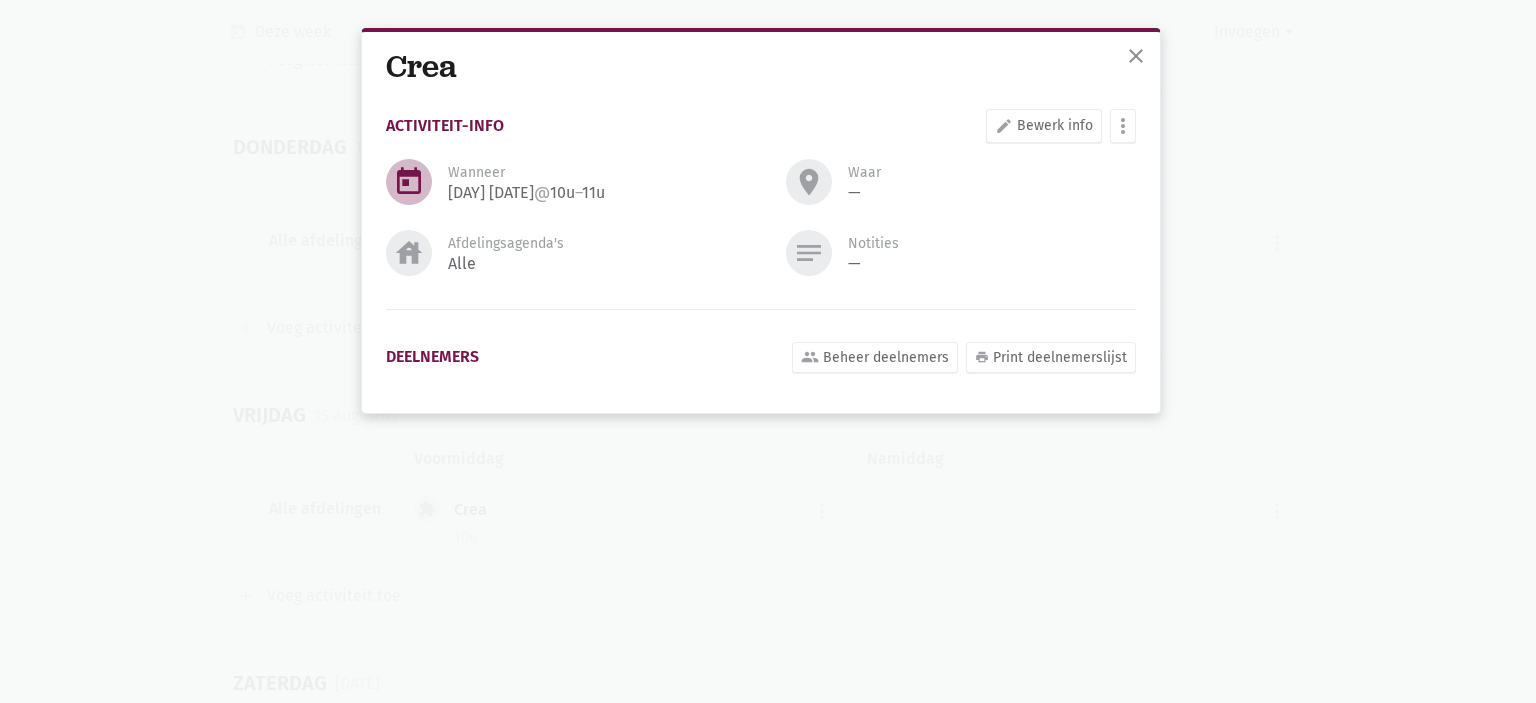 select on "10:00" 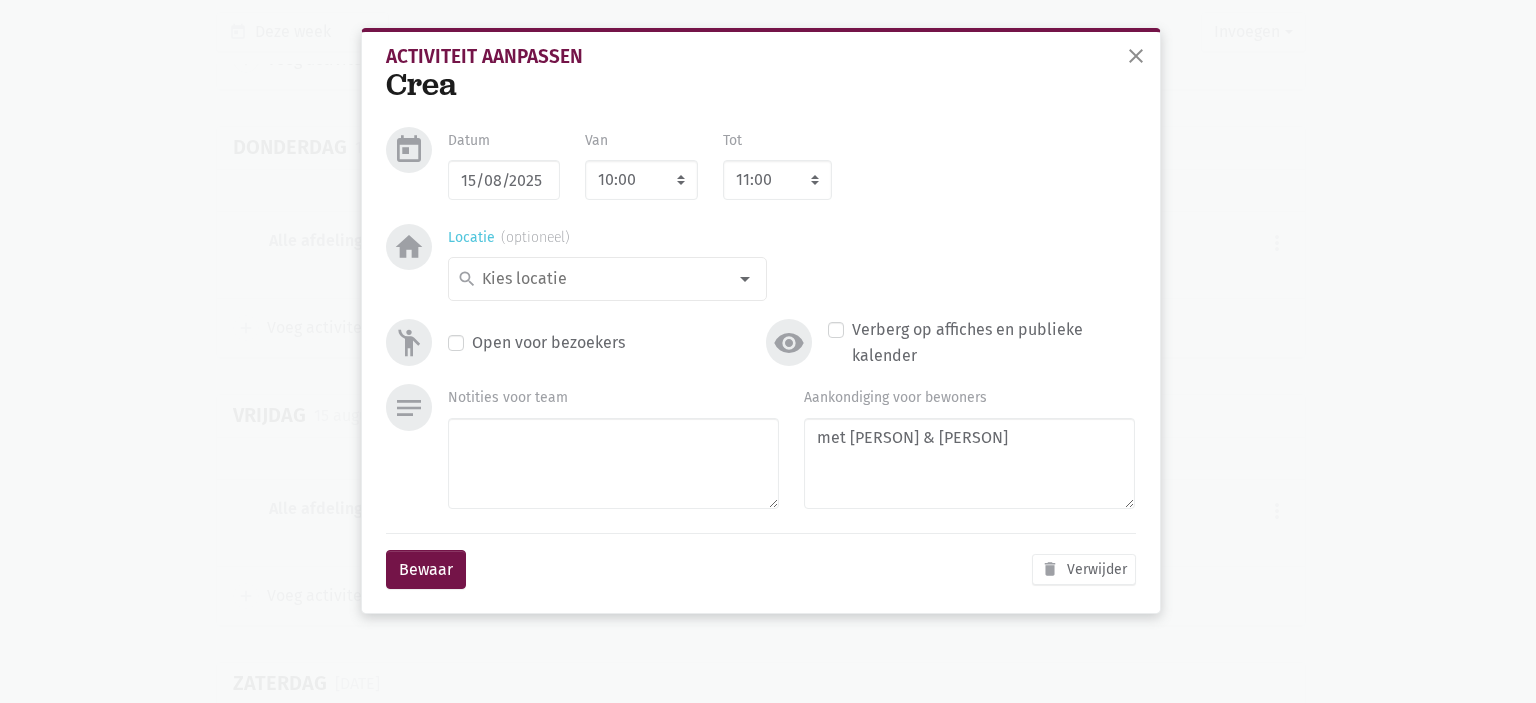click at bounding box center (602, 279) 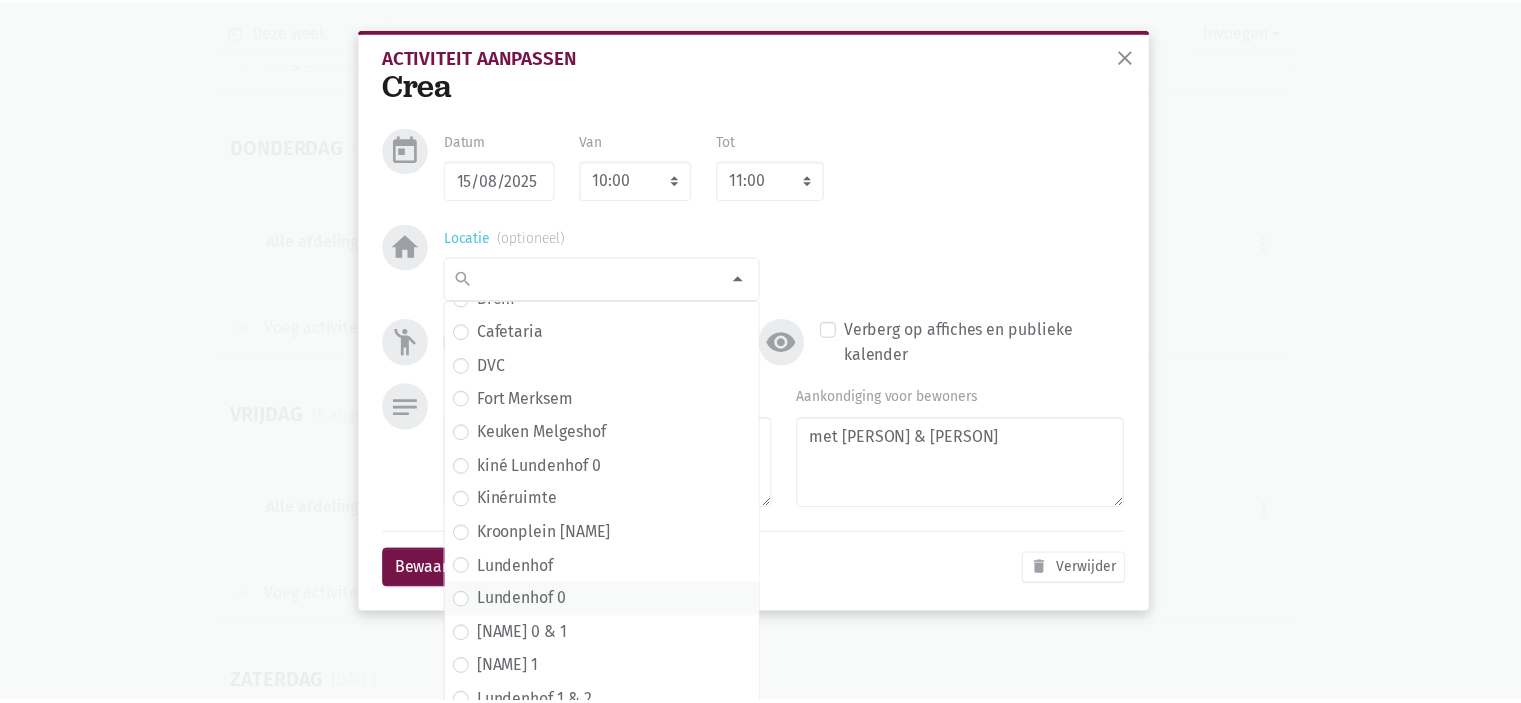 scroll, scrollTop: 200, scrollLeft: 0, axis: vertical 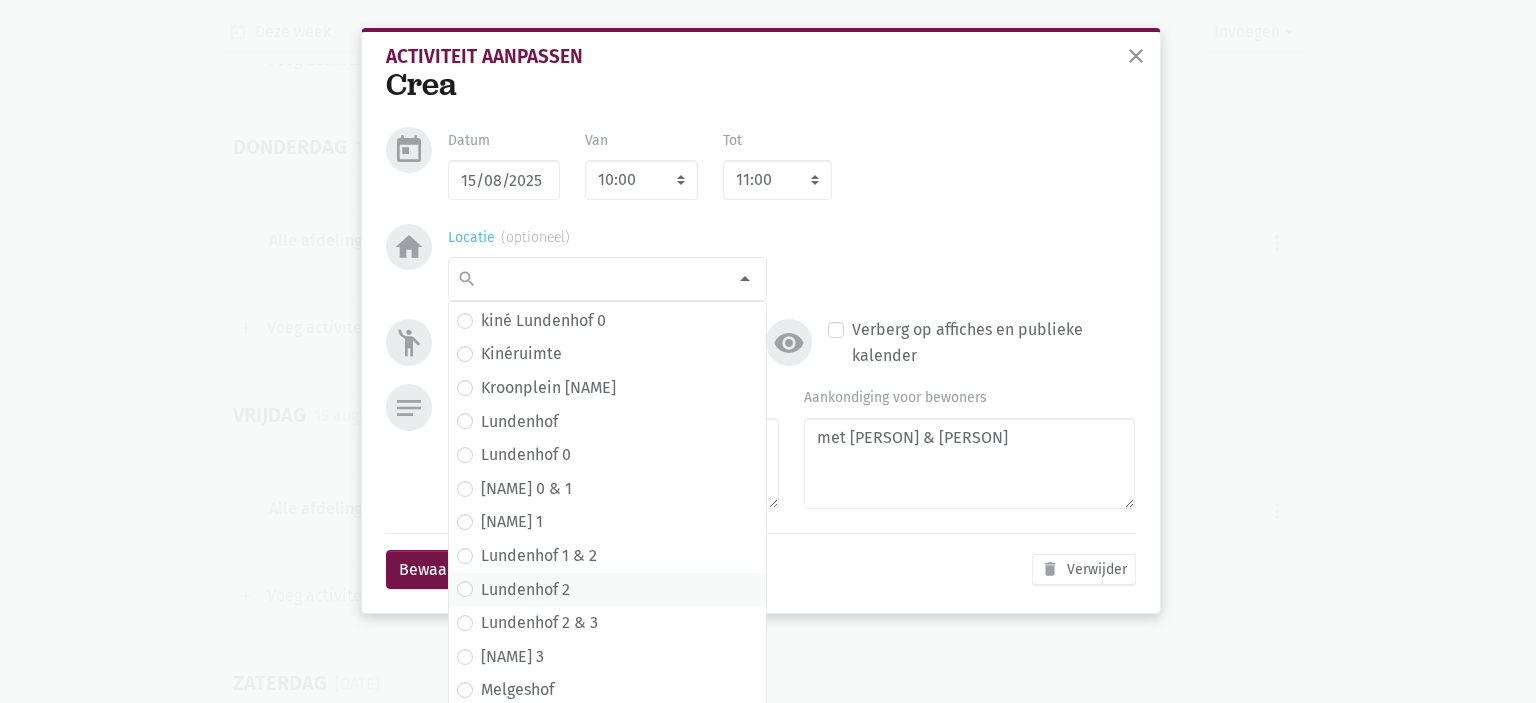 click on "Lundenhof 2" at bounding box center [525, 590] 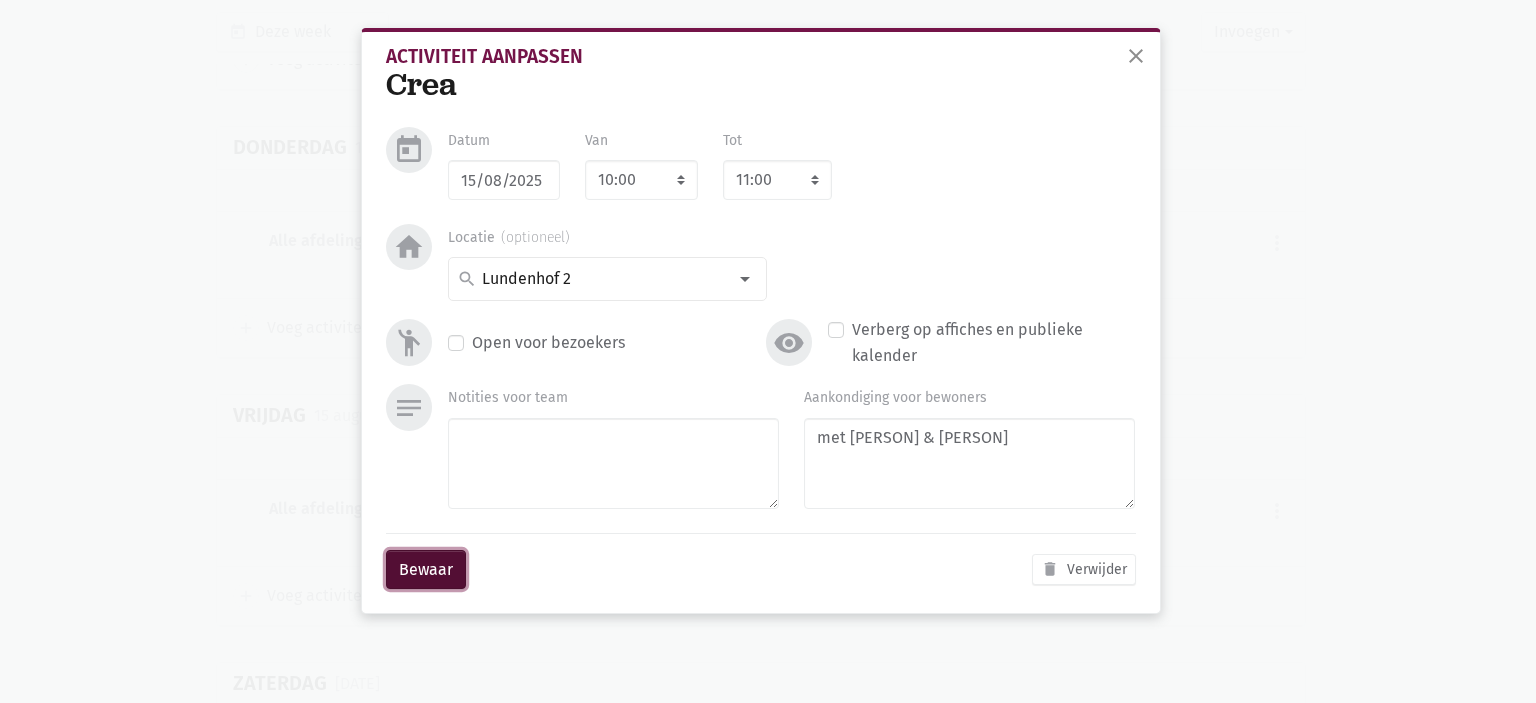 click on "Bewaar" at bounding box center [426, 570] 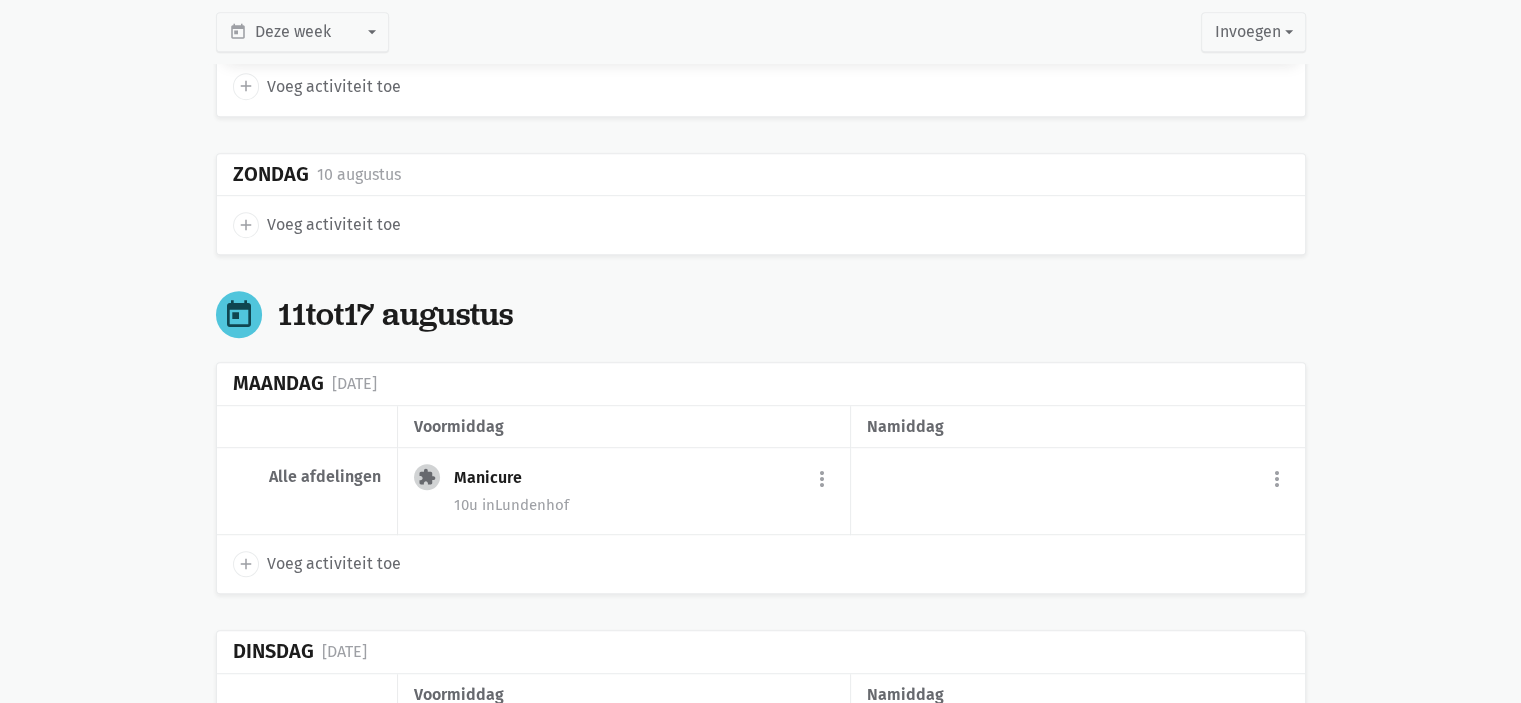 scroll, scrollTop: 792, scrollLeft: 0, axis: vertical 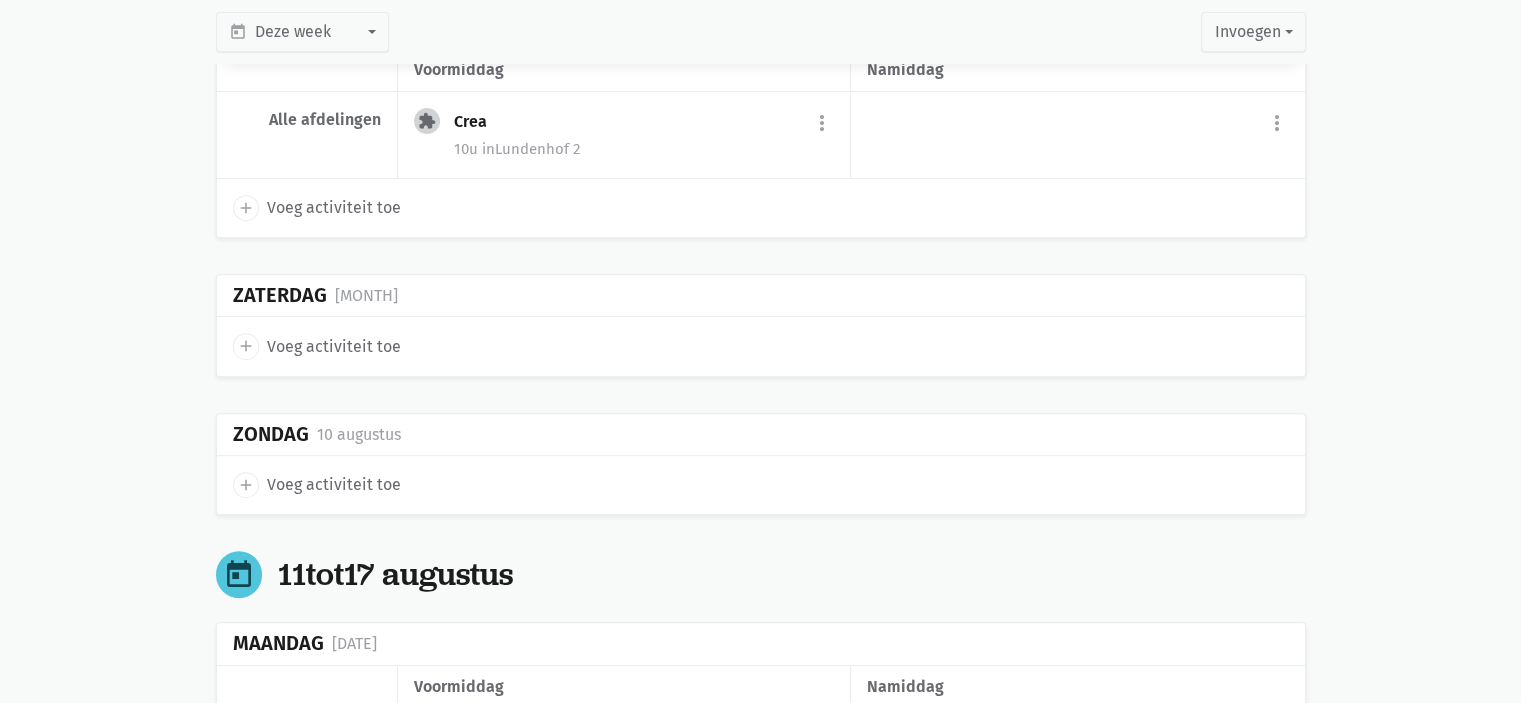 click on "Planning
Onze fiches
Gedeelde fiches
Themakalender
Evaluatie
Planning
Weekoverzicht
print
Print Affiches
Deze week
Volgende week
Planning
Vandaag
Deze week
Volgende week
Themakalender augustus
Bewoners
Vragenlijst interesses
Acties
calendar_month
Beheer standaardplanning
public" at bounding box center (760, 852) 